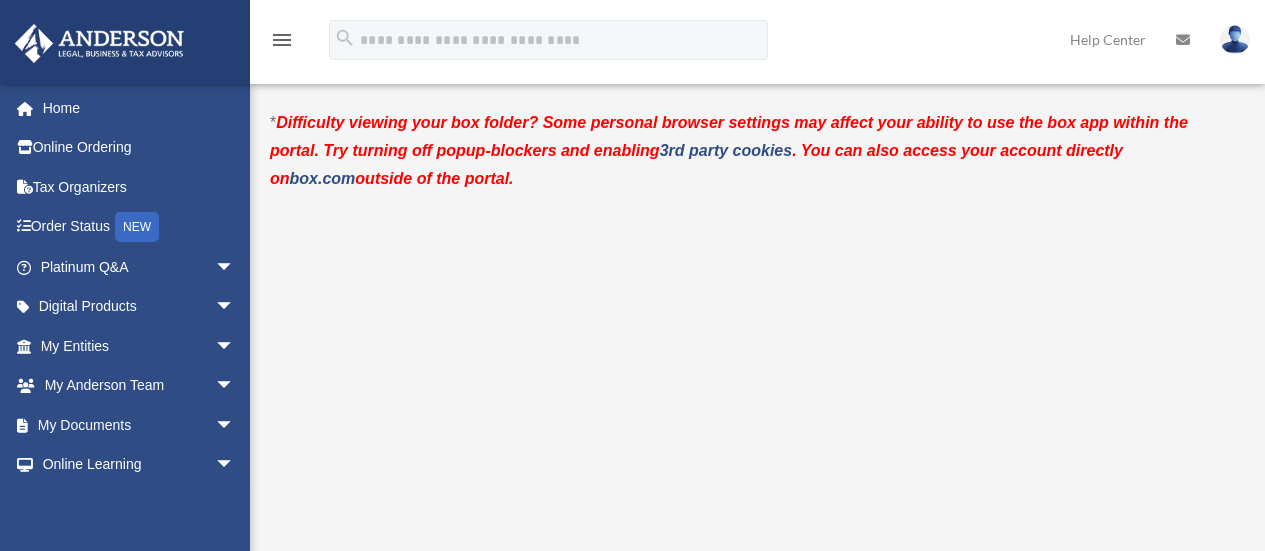 scroll, scrollTop: 0, scrollLeft: 0, axis: both 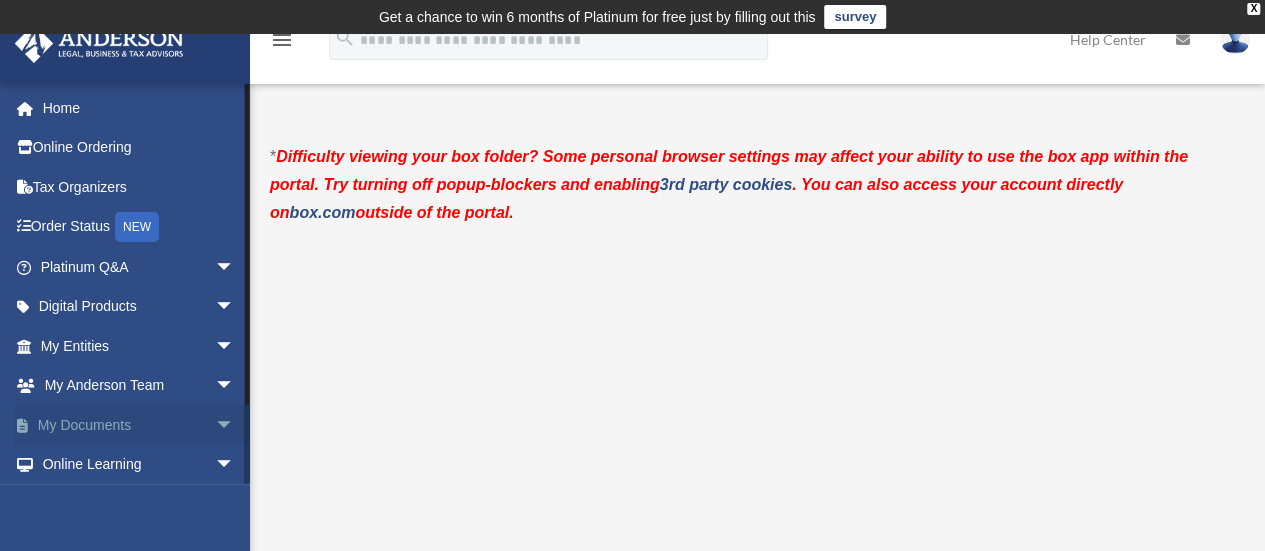 click on "arrow_drop_down" at bounding box center (235, 425) 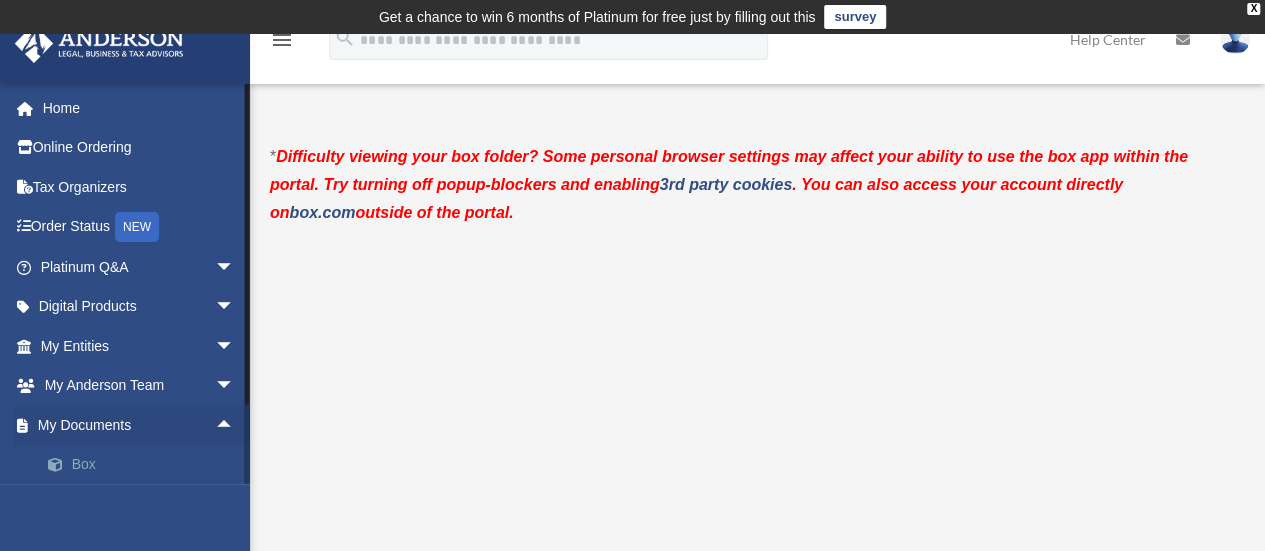 click on "Box" at bounding box center (146, 465) 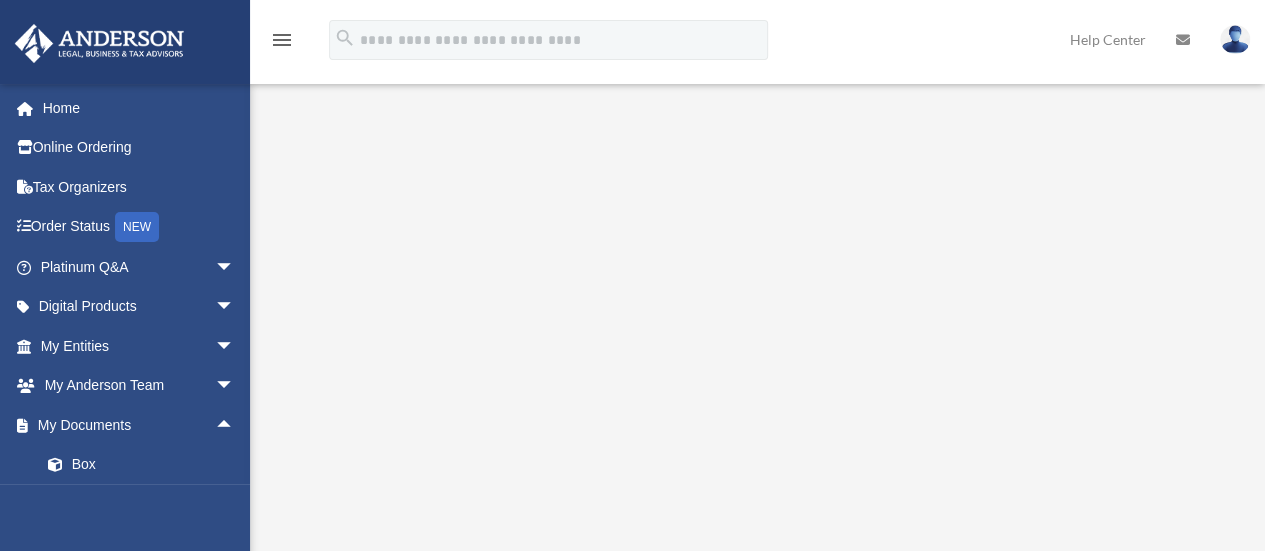 scroll, scrollTop: 412, scrollLeft: 0, axis: vertical 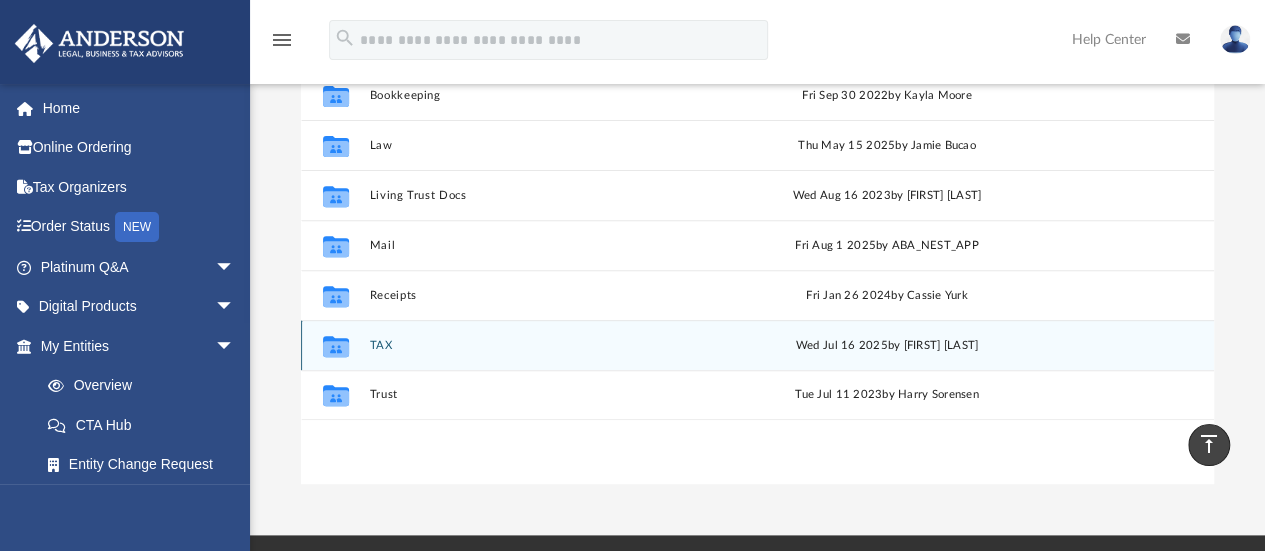 click on "Wed Jul 16 2025  by [FIRST] [LAST]" at bounding box center [886, 346] 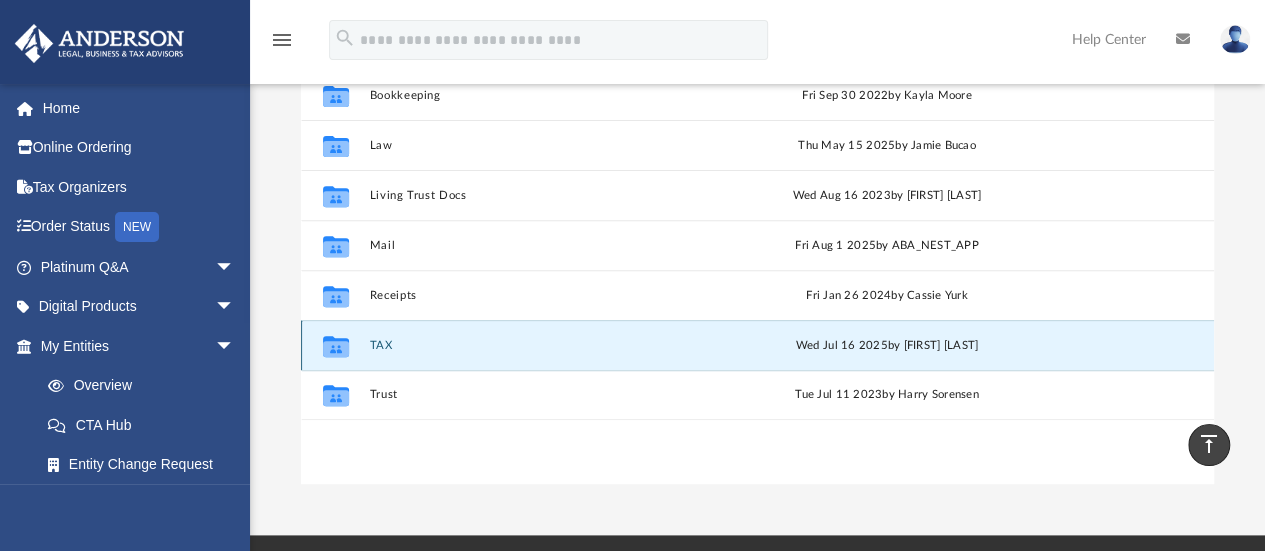 click on "TAX" at bounding box center [538, 345] 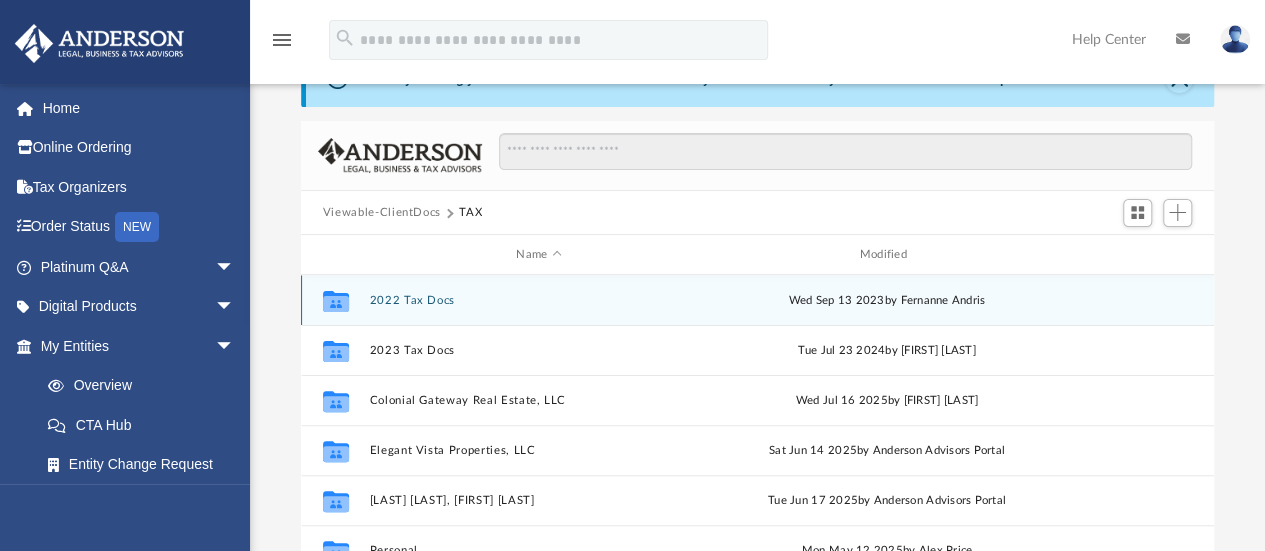 scroll, scrollTop: 85, scrollLeft: 0, axis: vertical 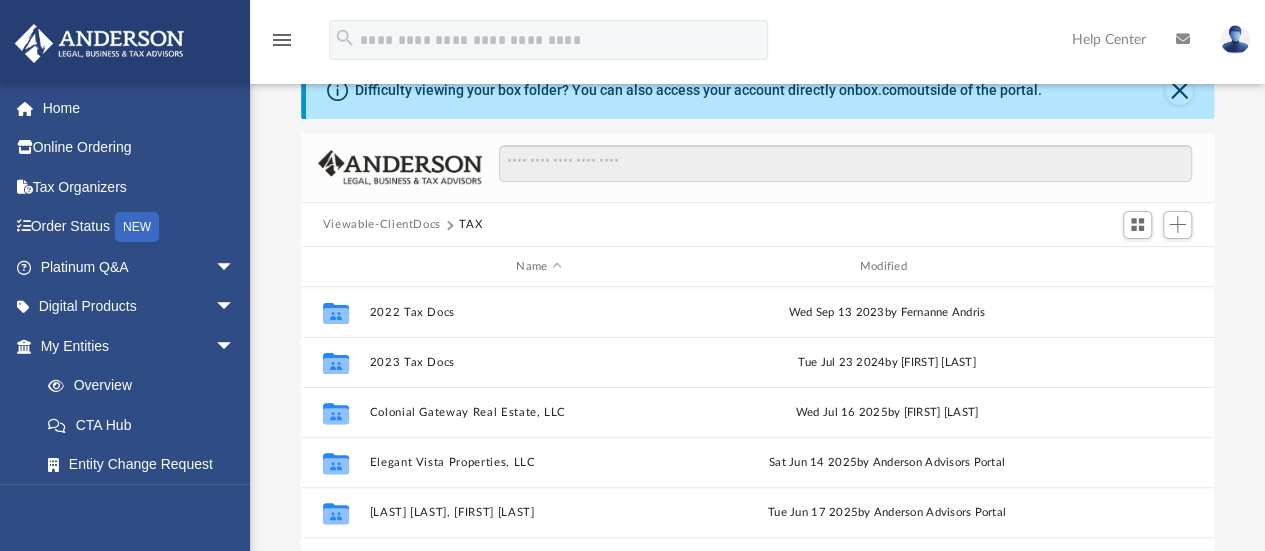click on "Viewable-ClientDocs" at bounding box center (382, 225) 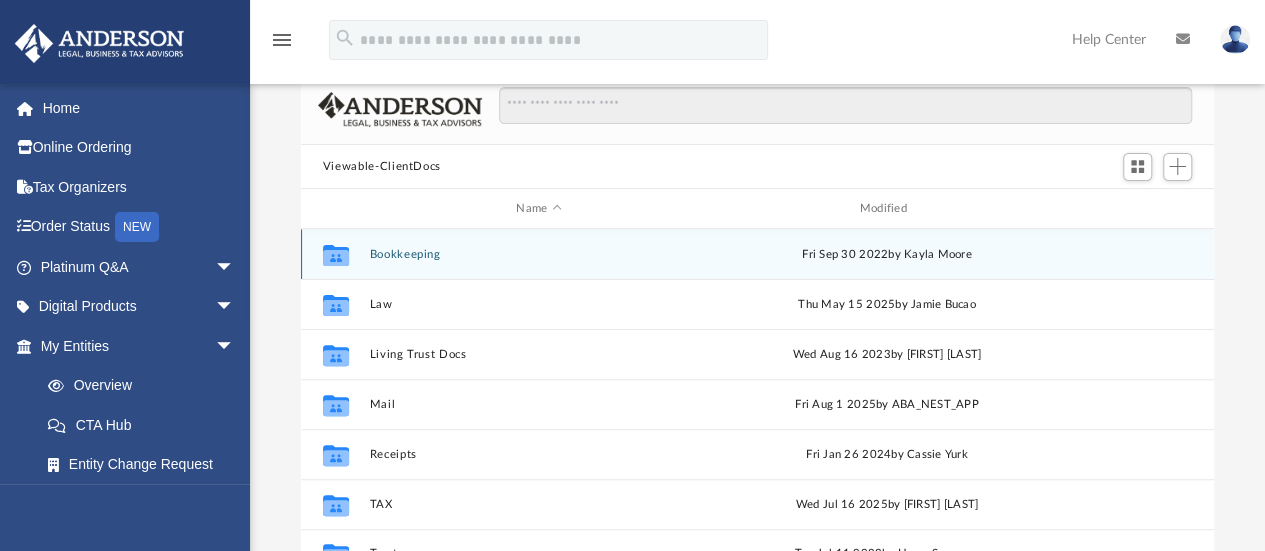 scroll, scrollTop: 124, scrollLeft: 0, axis: vertical 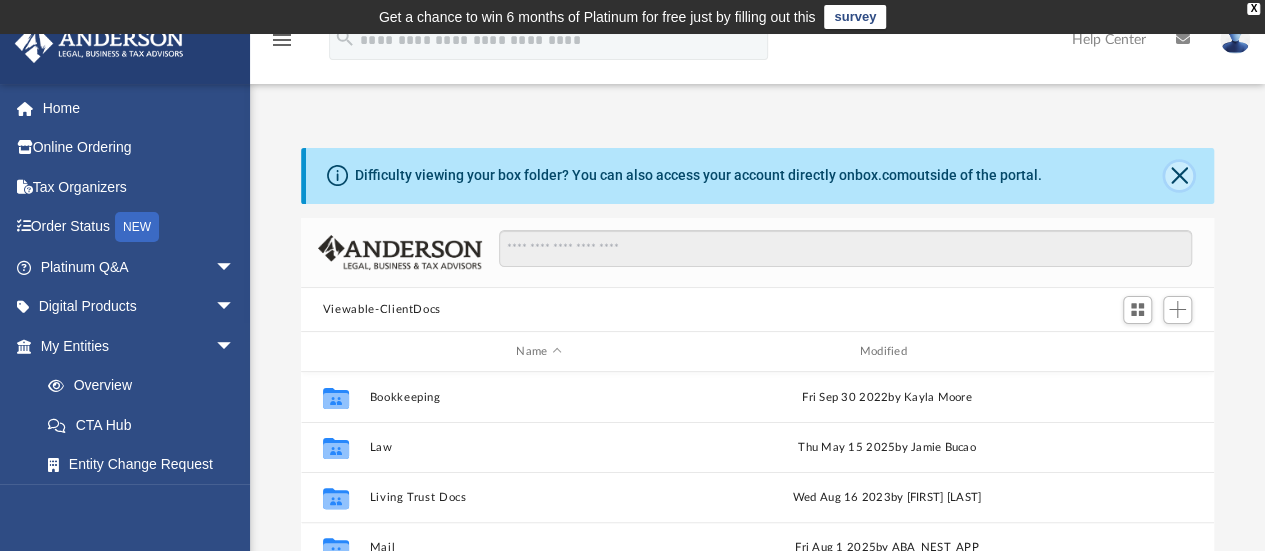 click 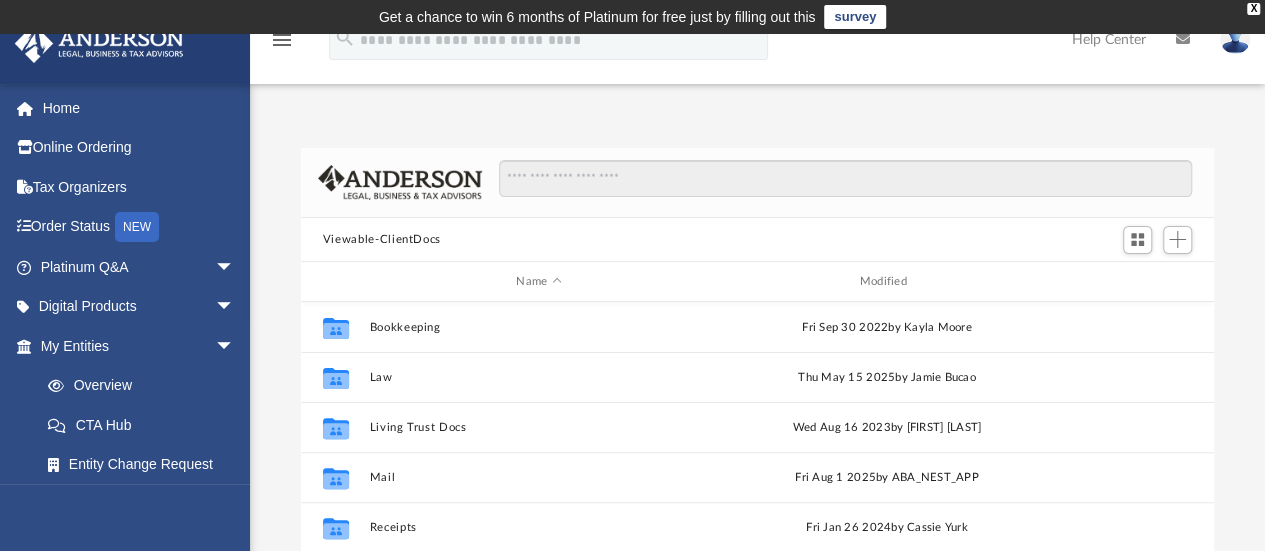 click on "Viewable-ClientDocs" at bounding box center (382, 240) 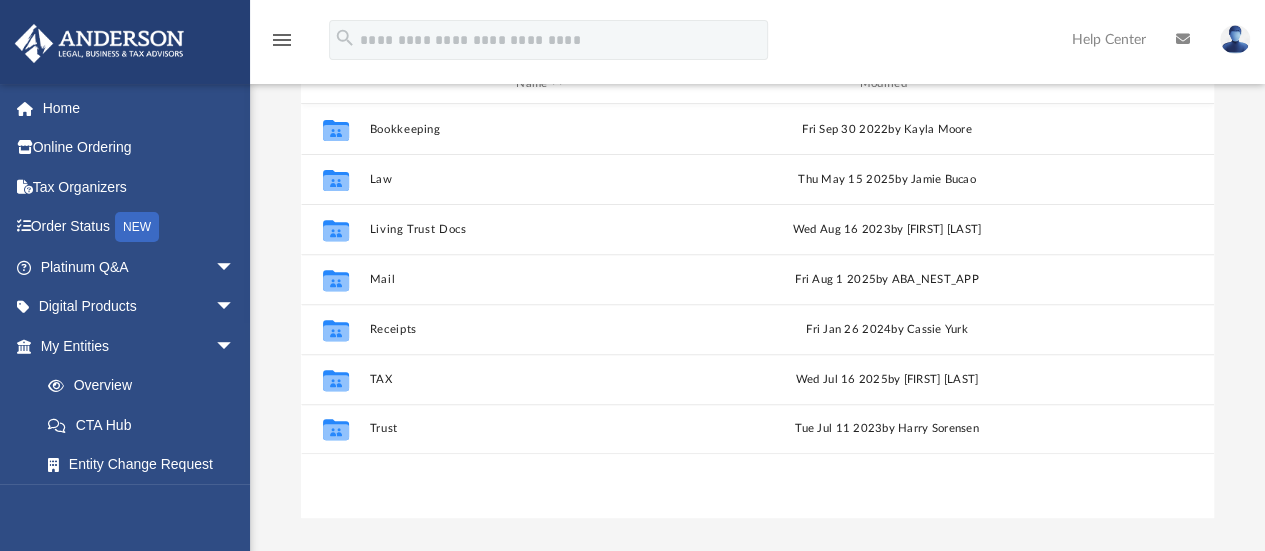 scroll, scrollTop: 194, scrollLeft: 0, axis: vertical 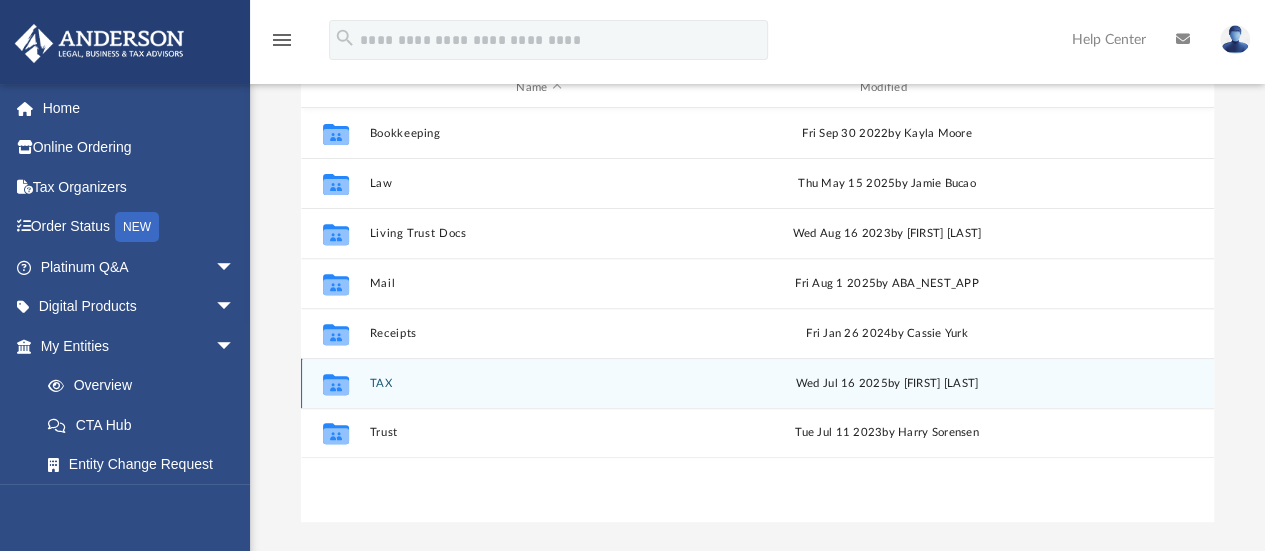 click on "TAX" at bounding box center [538, 383] 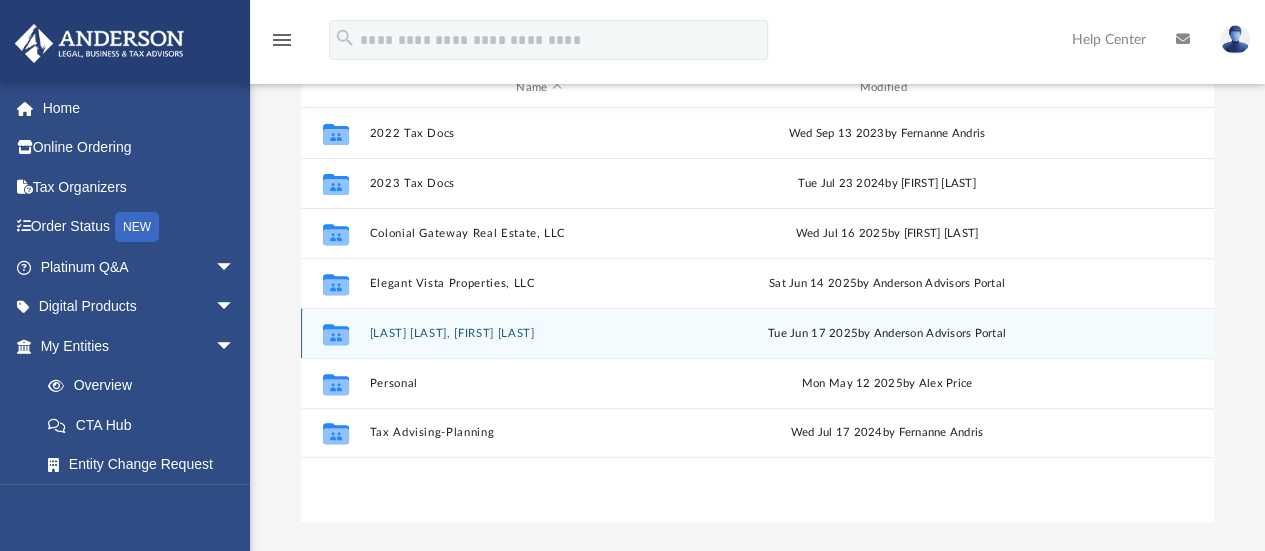 click on "[LAST] [LAST], [FIRST] [LAST]" at bounding box center (538, 333) 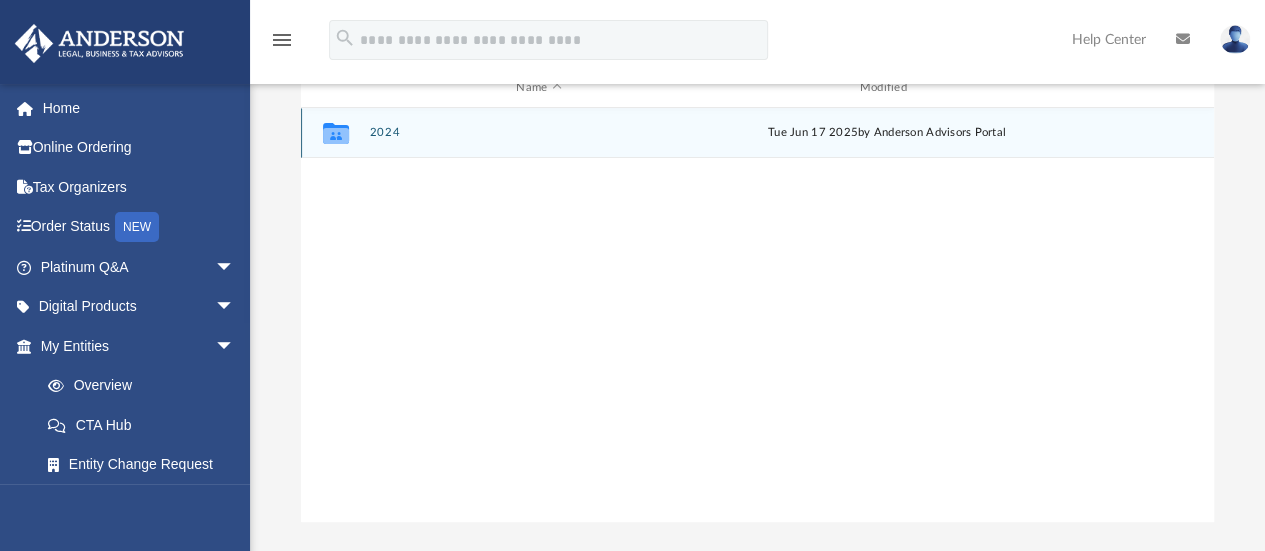click on "2024" at bounding box center (538, 133) 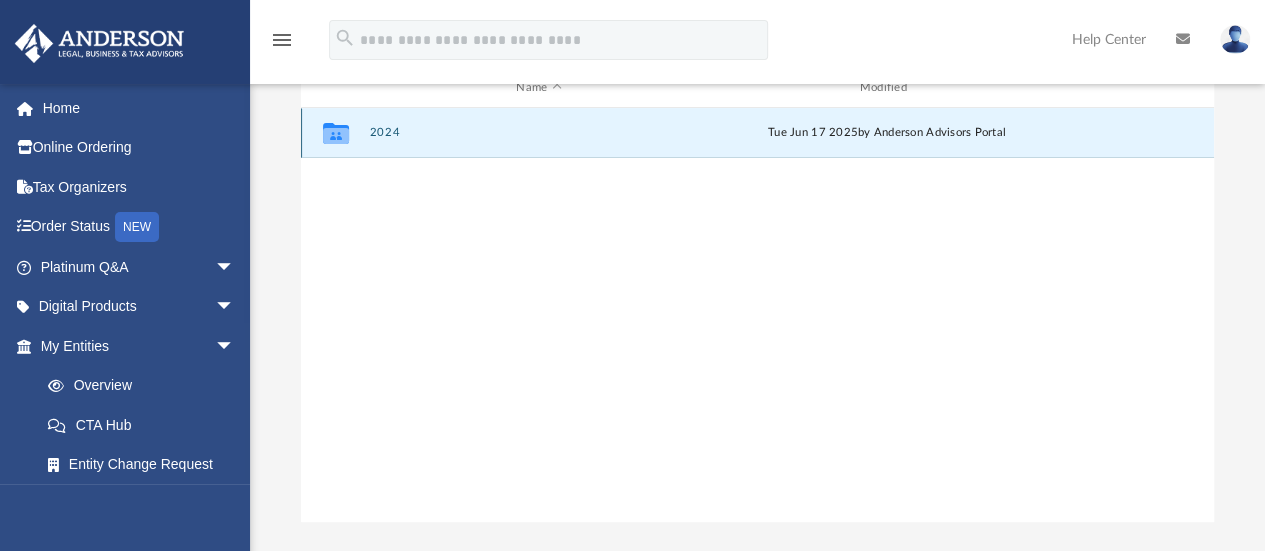 click on "2024" at bounding box center [538, 133] 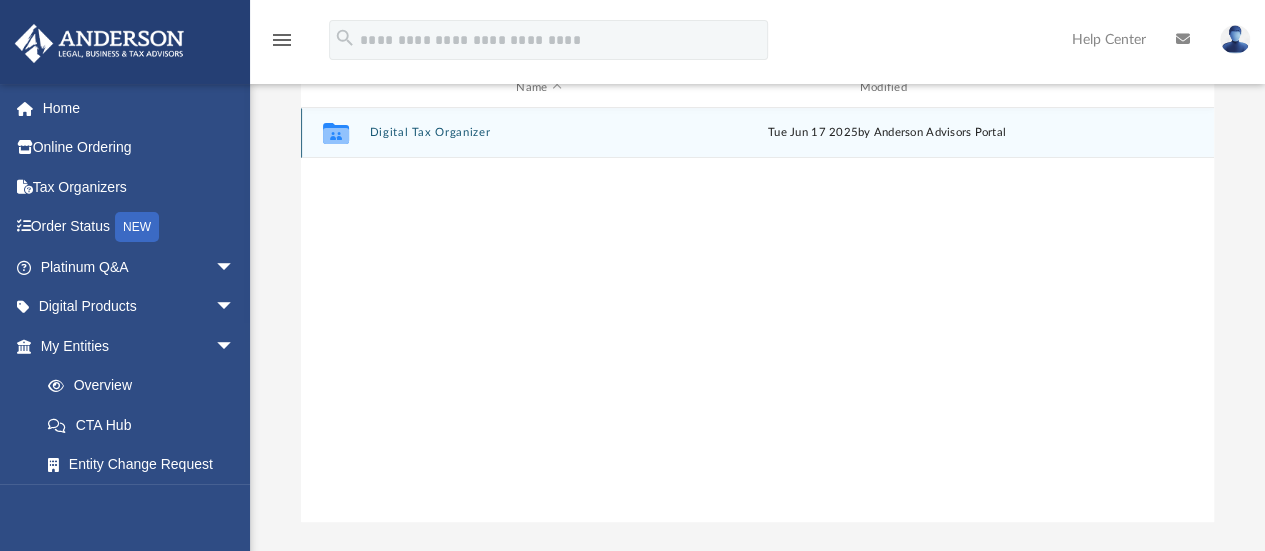 click on "Digital Tax Organizer" at bounding box center [538, 133] 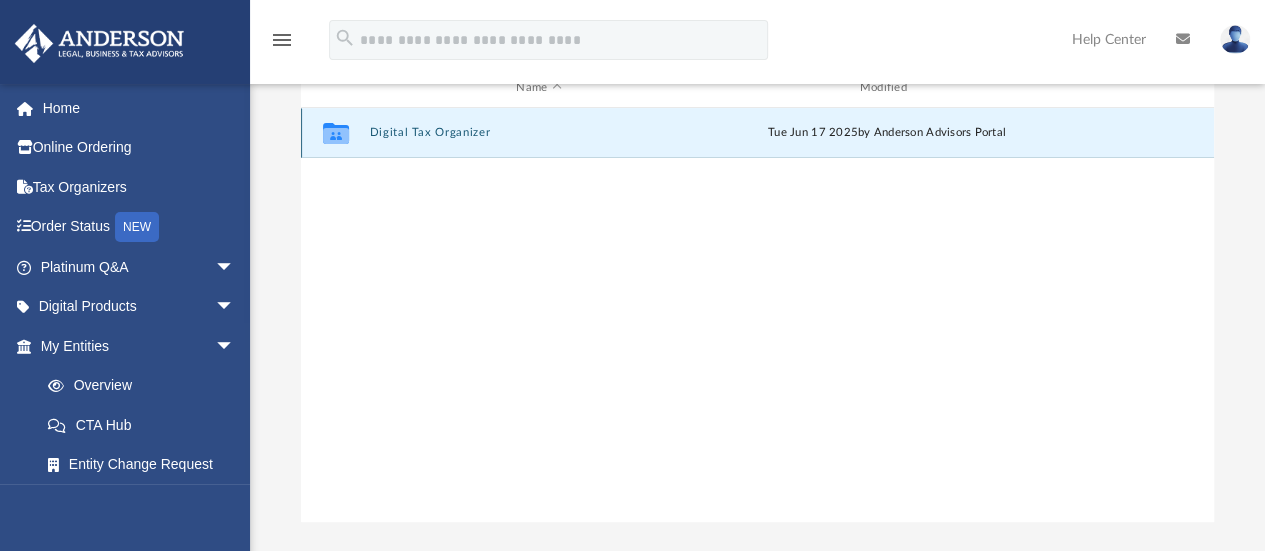 click on "Digital Tax Organizer" at bounding box center [538, 133] 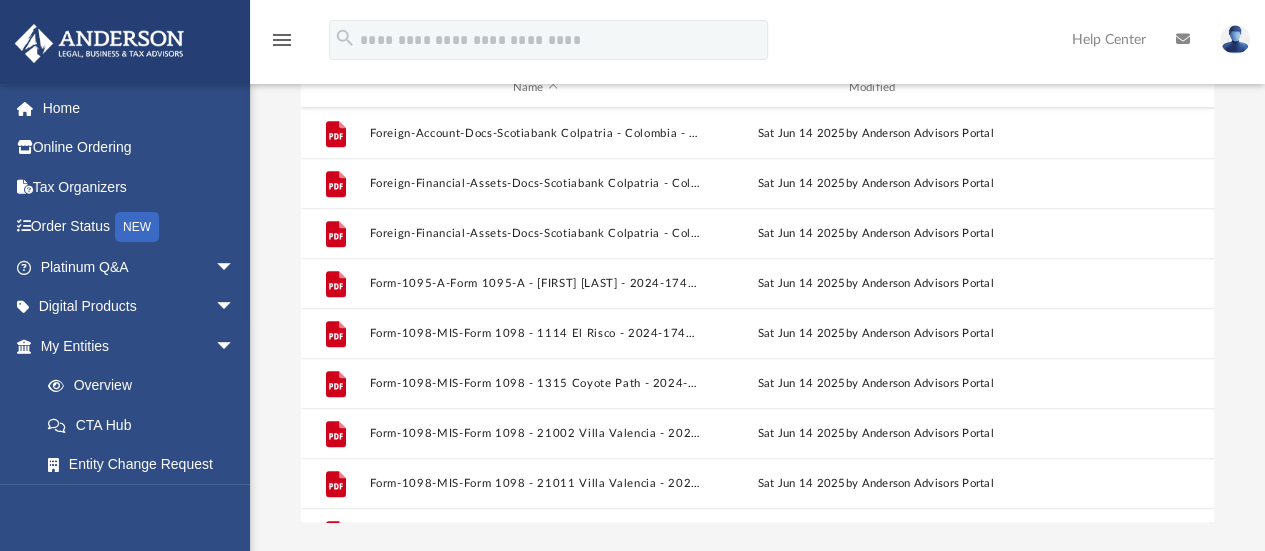 scroll, scrollTop: 563, scrollLeft: 0, axis: vertical 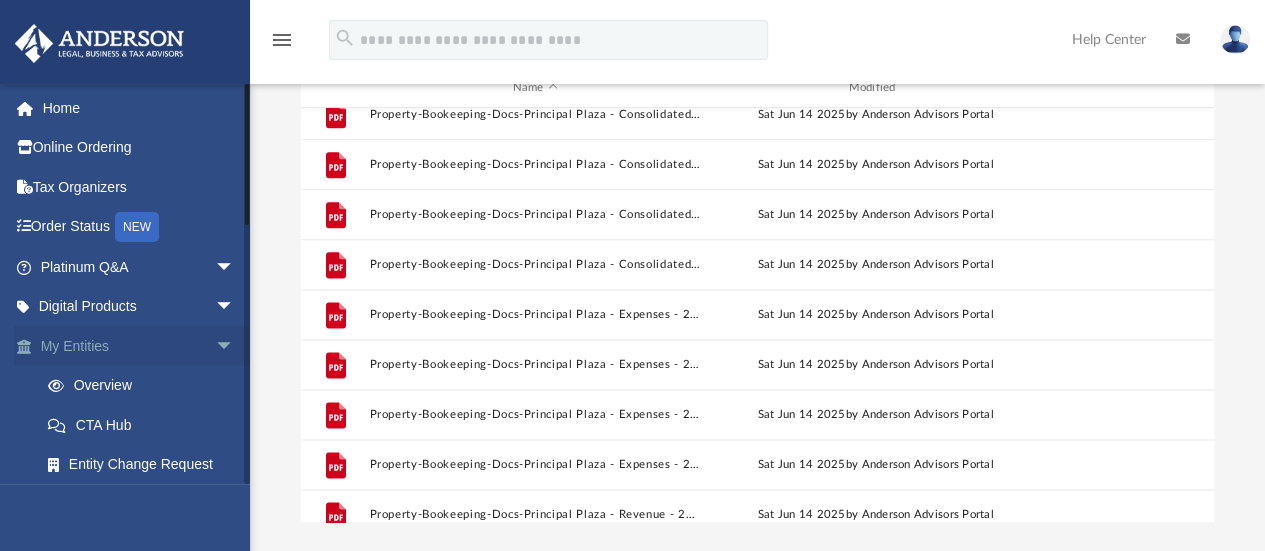 click on "arrow_drop_down" at bounding box center (235, 346) 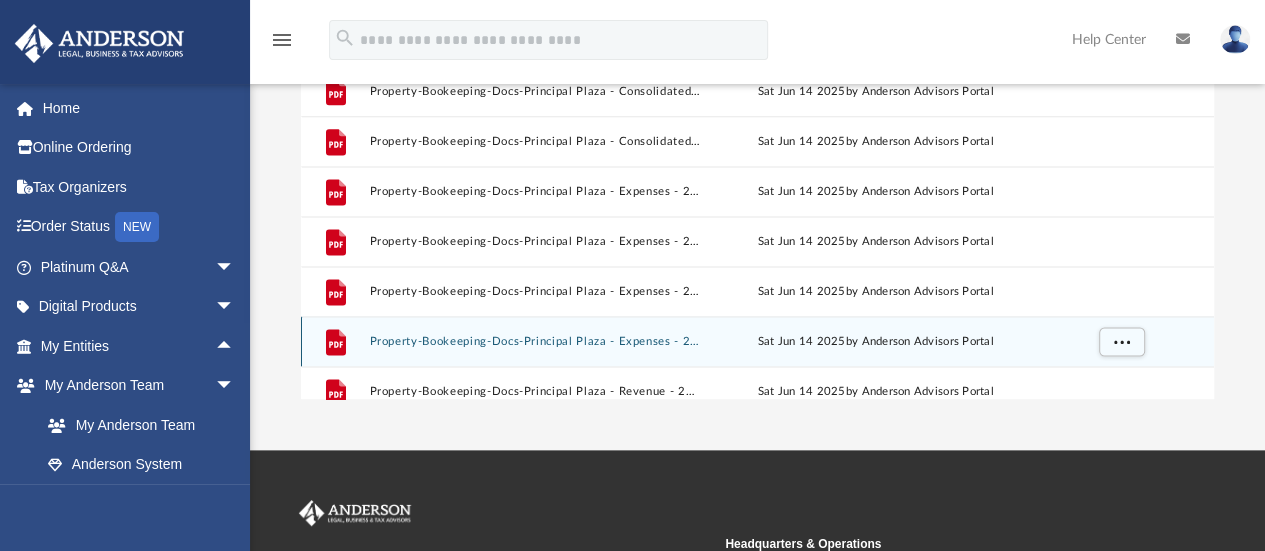 scroll, scrollTop: 301, scrollLeft: 0, axis: vertical 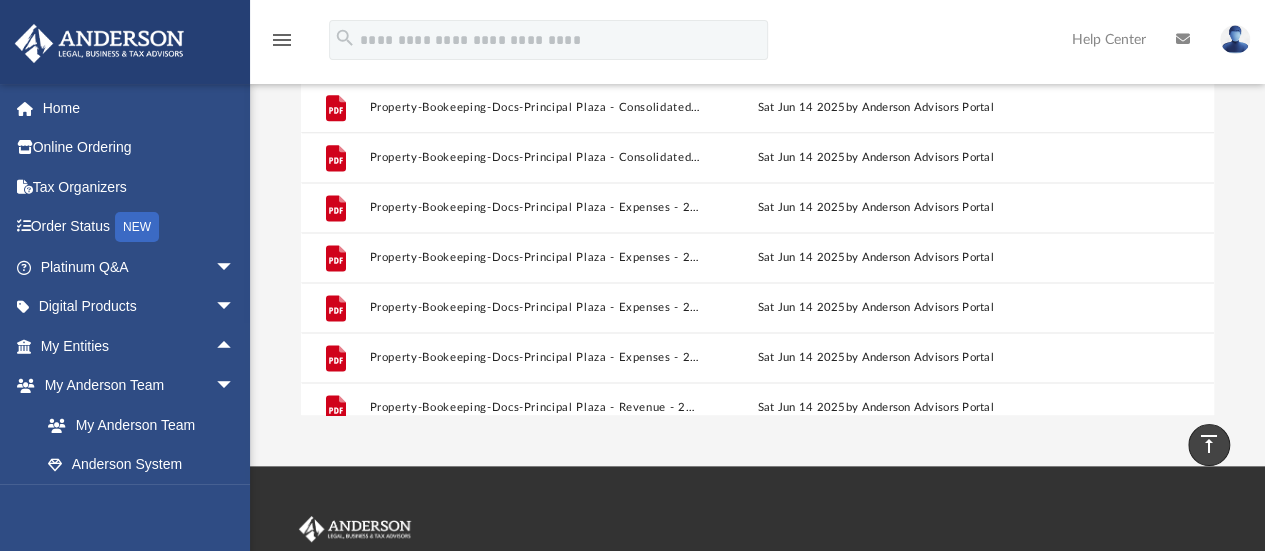 click on "menu" at bounding box center [282, 40] 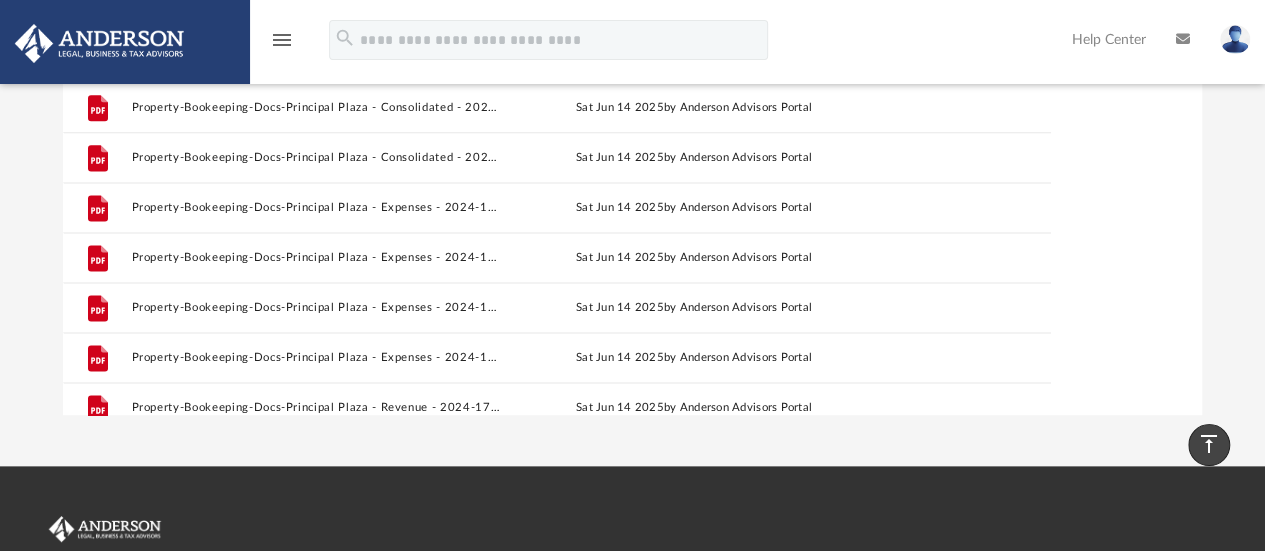 scroll, scrollTop: 16, scrollLeft: 16, axis: both 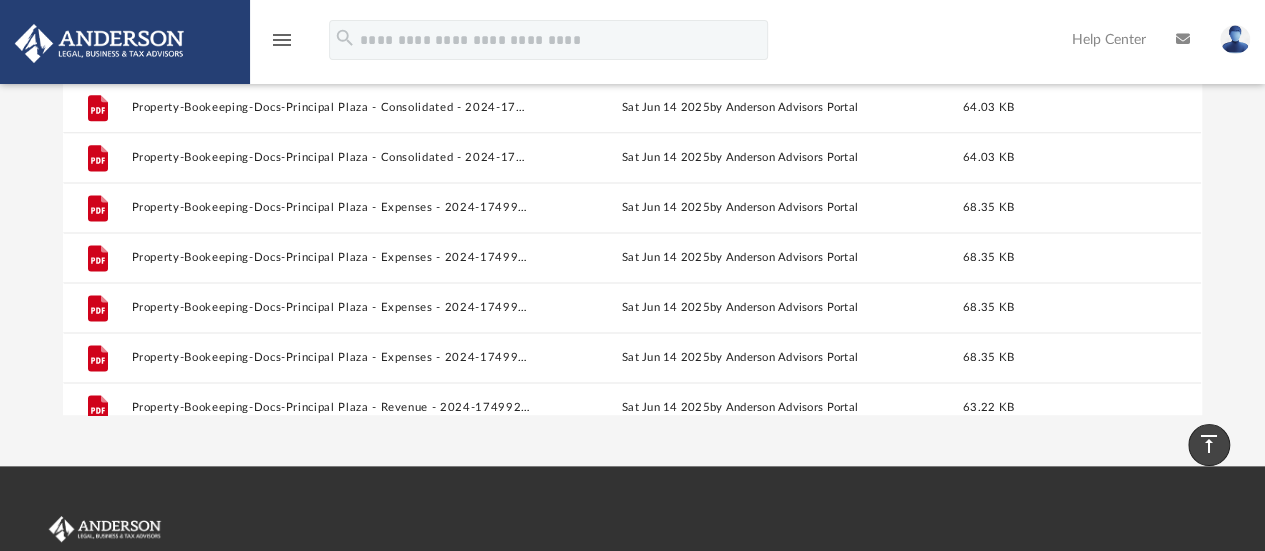 click on "menu" at bounding box center [282, 40] 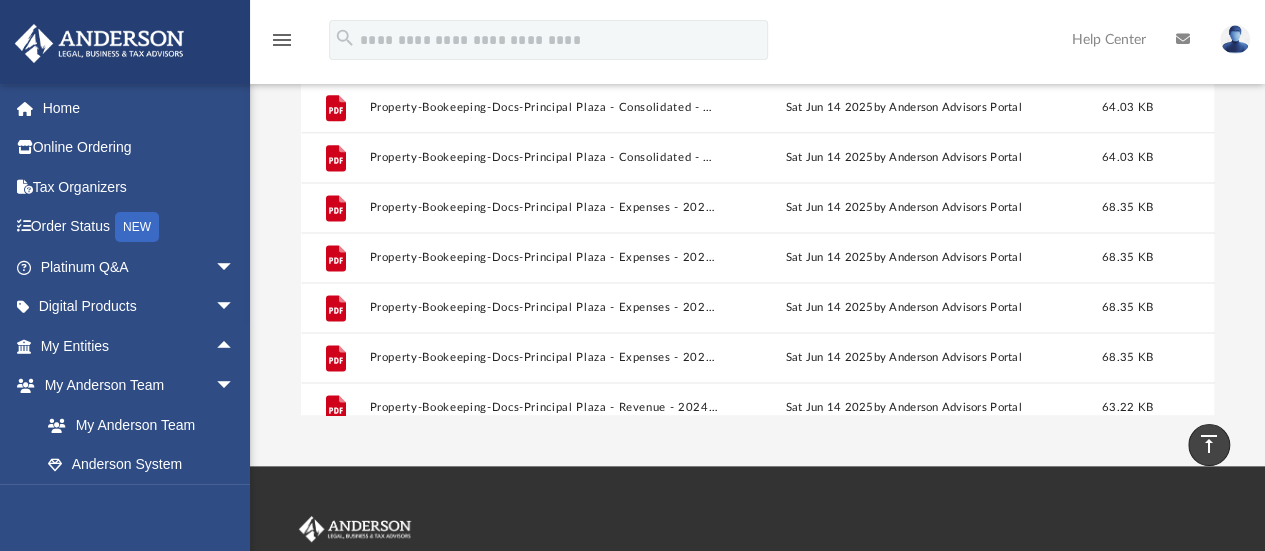 scroll, scrollTop: 16, scrollLeft: 17, axis: both 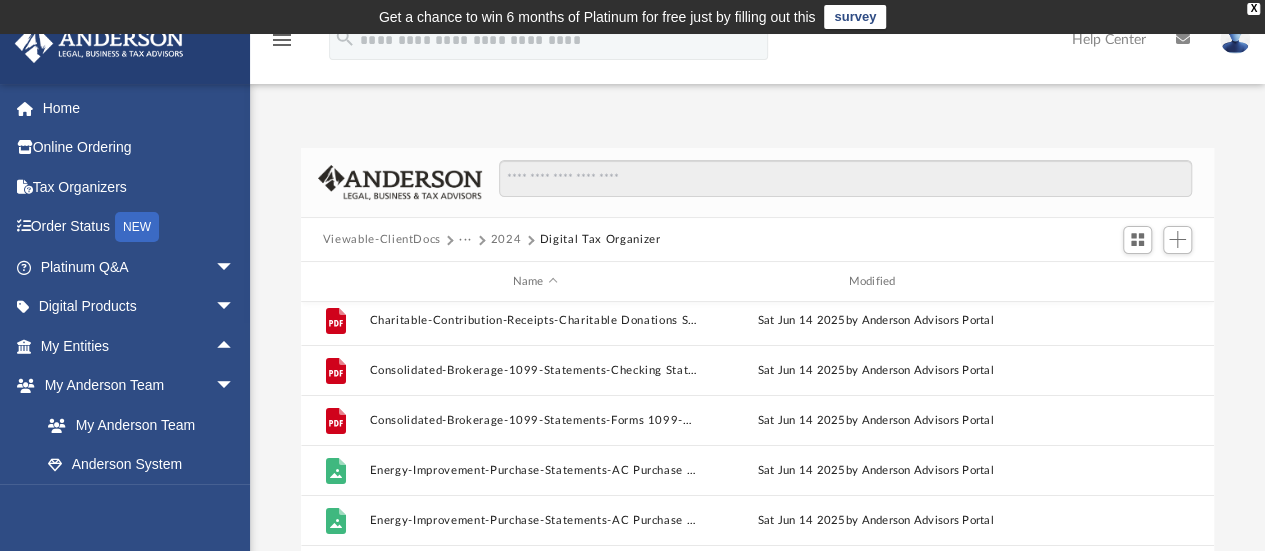 click on "Viewable-ClientDocs" at bounding box center [382, 240] 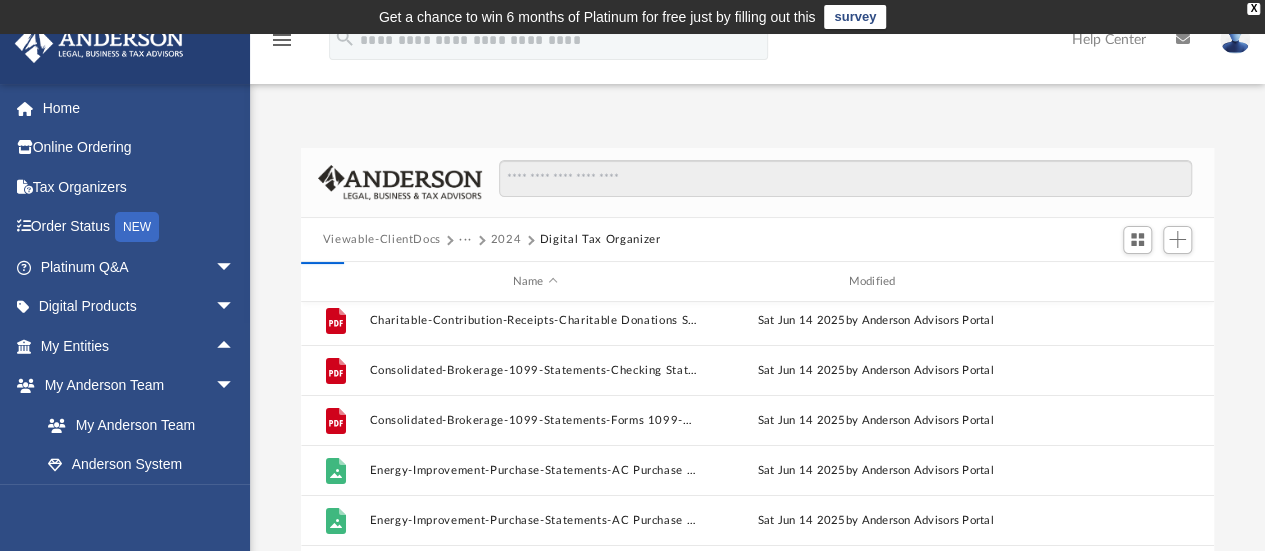 scroll, scrollTop: 0, scrollLeft: 0, axis: both 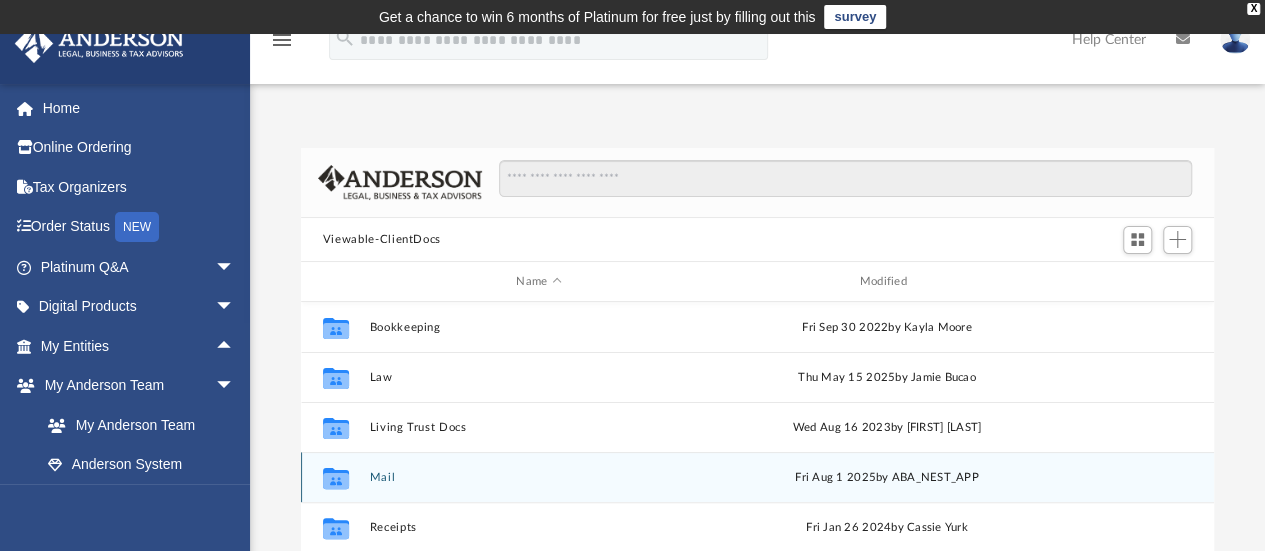 click on "Mail" at bounding box center [538, 477] 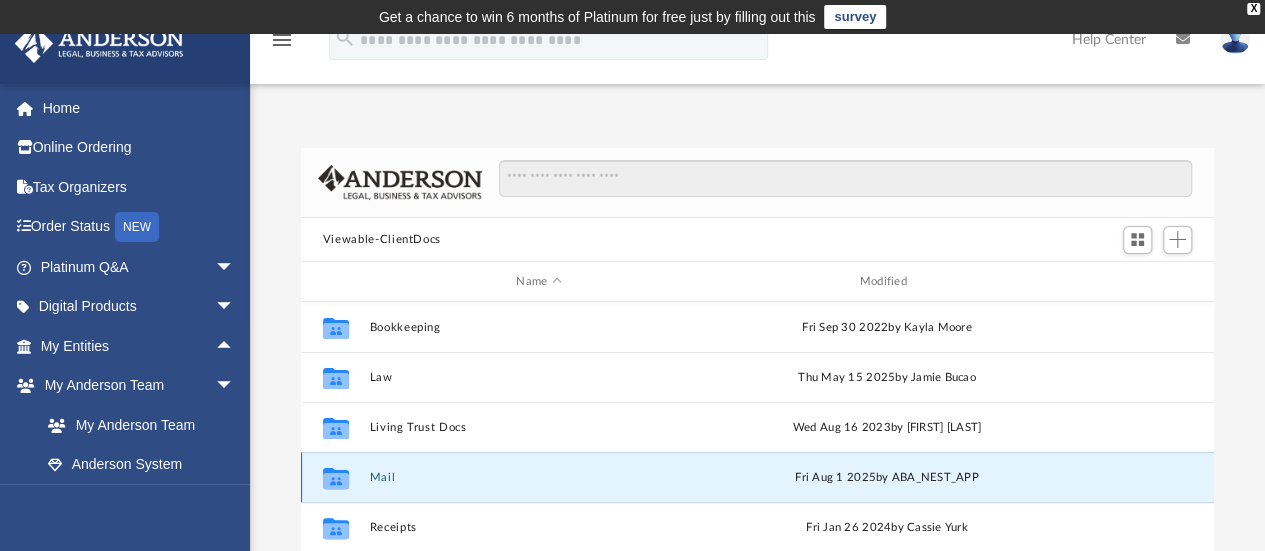 click on "Mail" at bounding box center [538, 477] 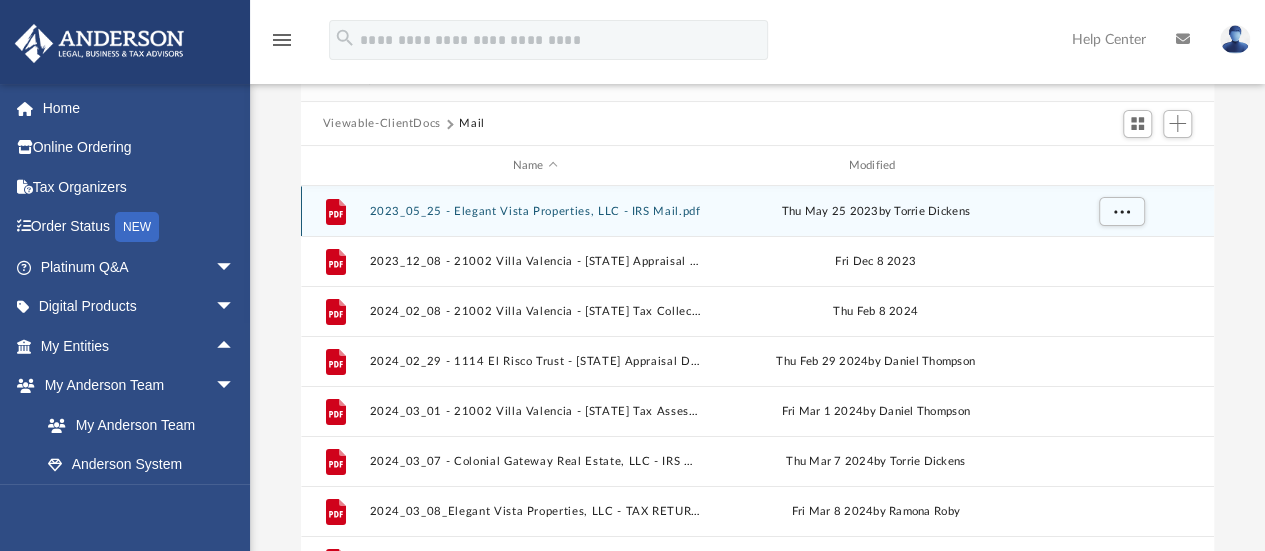 scroll, scrollTop: 112, scrollLeft: 0, axis: vertical 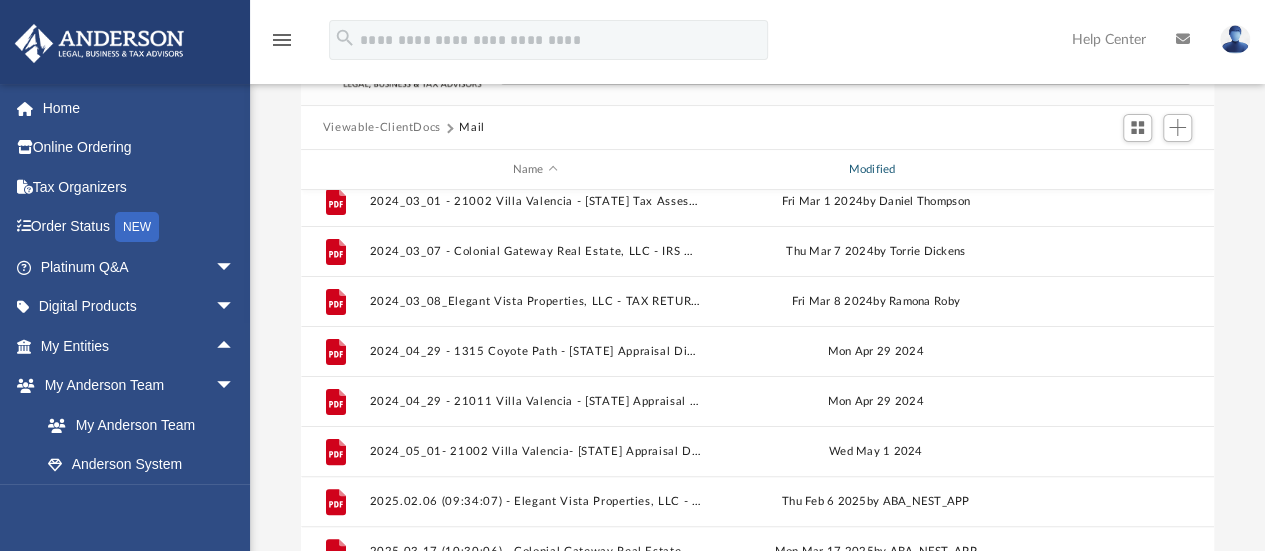 click on "Modified" at bounding box center (875, 170) 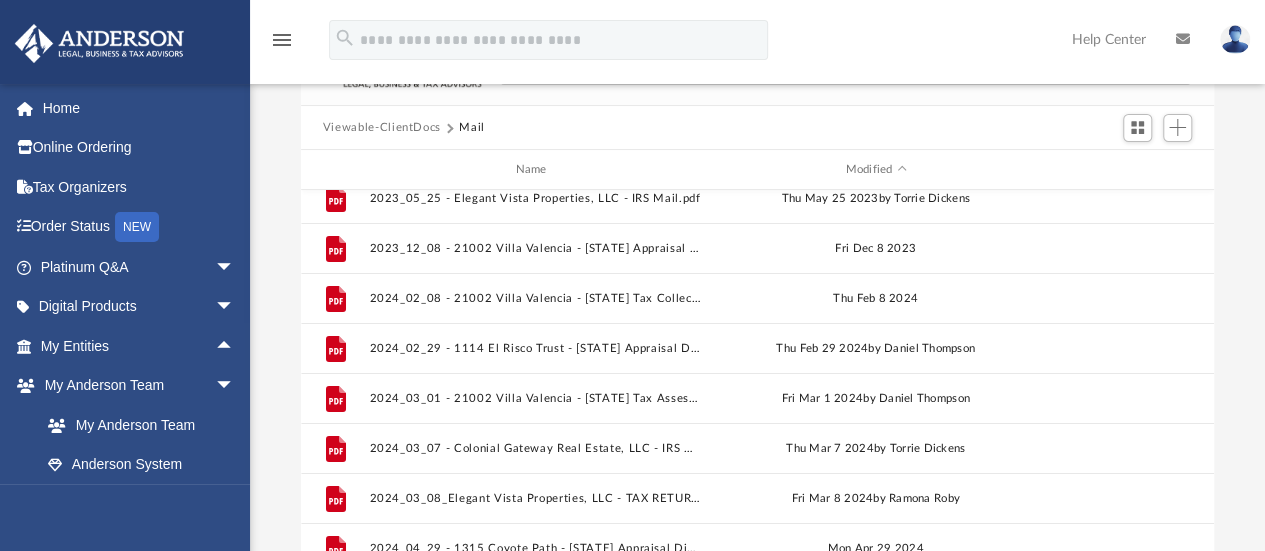 scroll, scrollTop: 0, scrollLeft: 0, axis: both 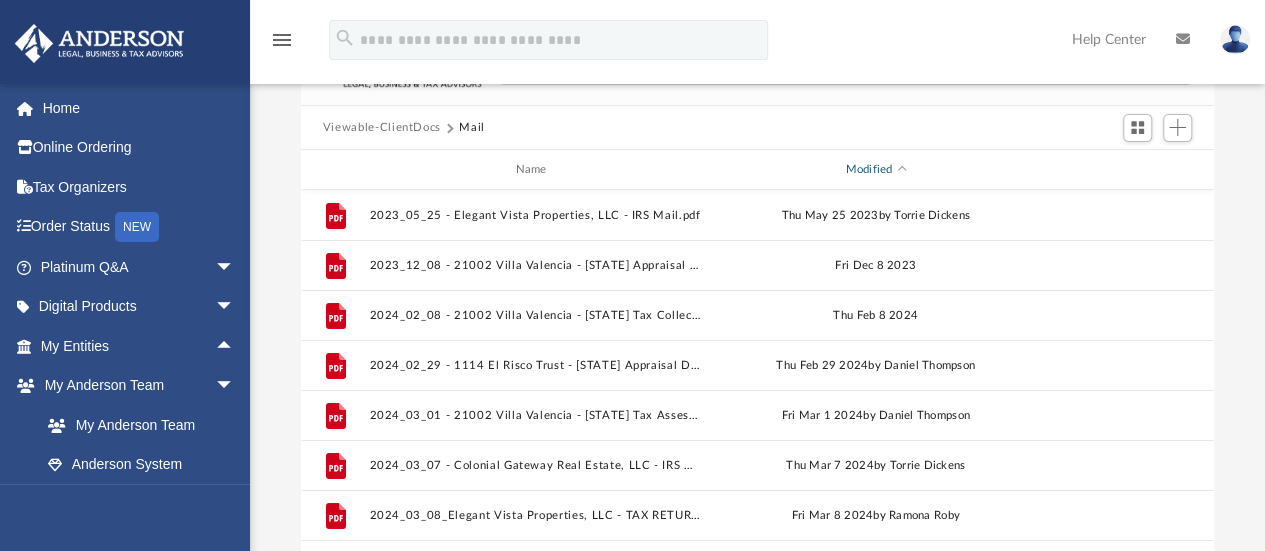 click on "Modified" at bounding box center [875, 170] 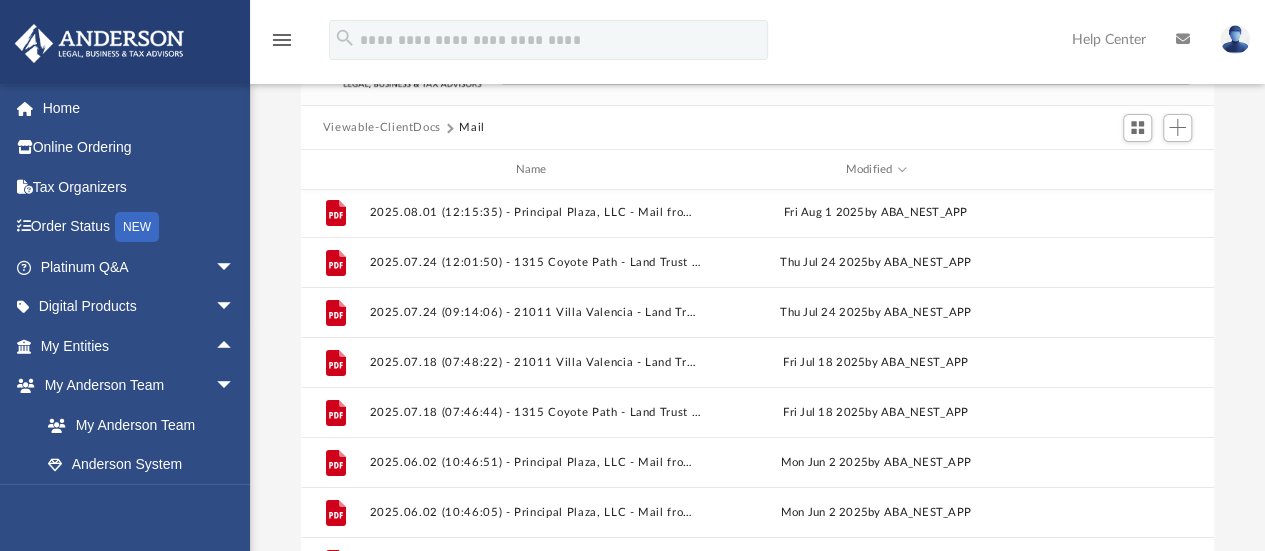 scroll, scrollTop: 0, scrollLeft: 0, axis: both 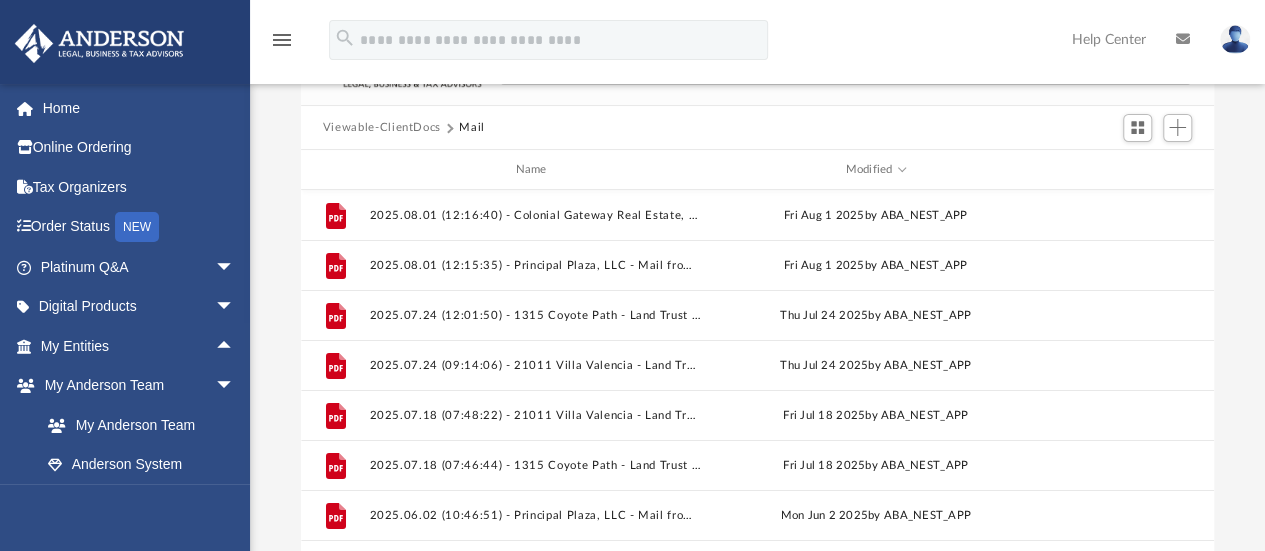 click on "Viewable-ClientDocs" at bounding box center [382, 128] 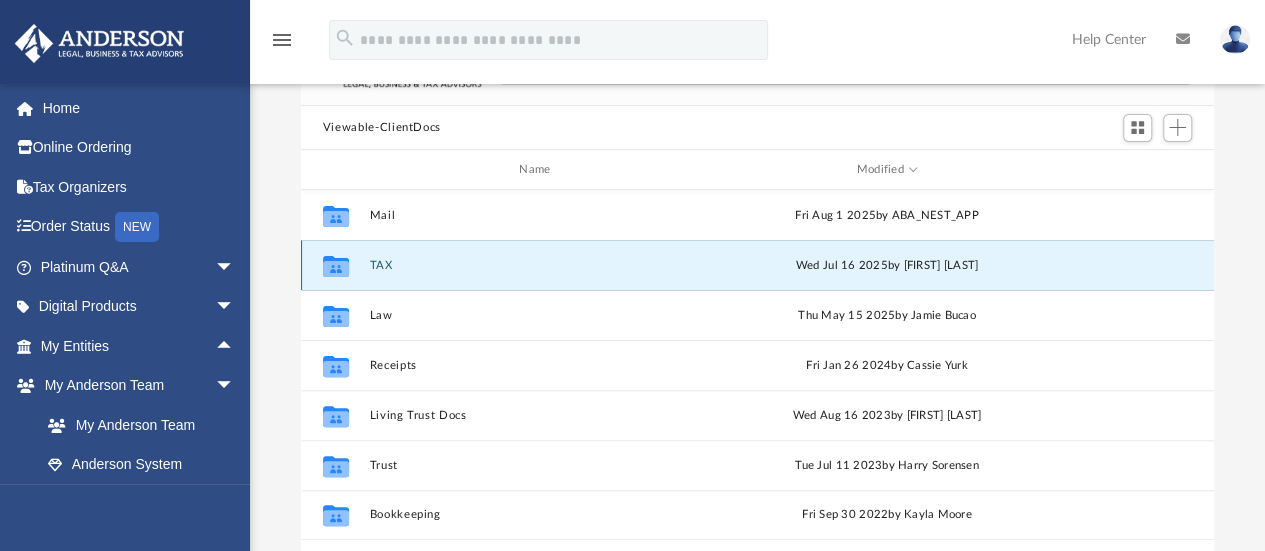 click on "TAX" at bounding box center [538, 265] 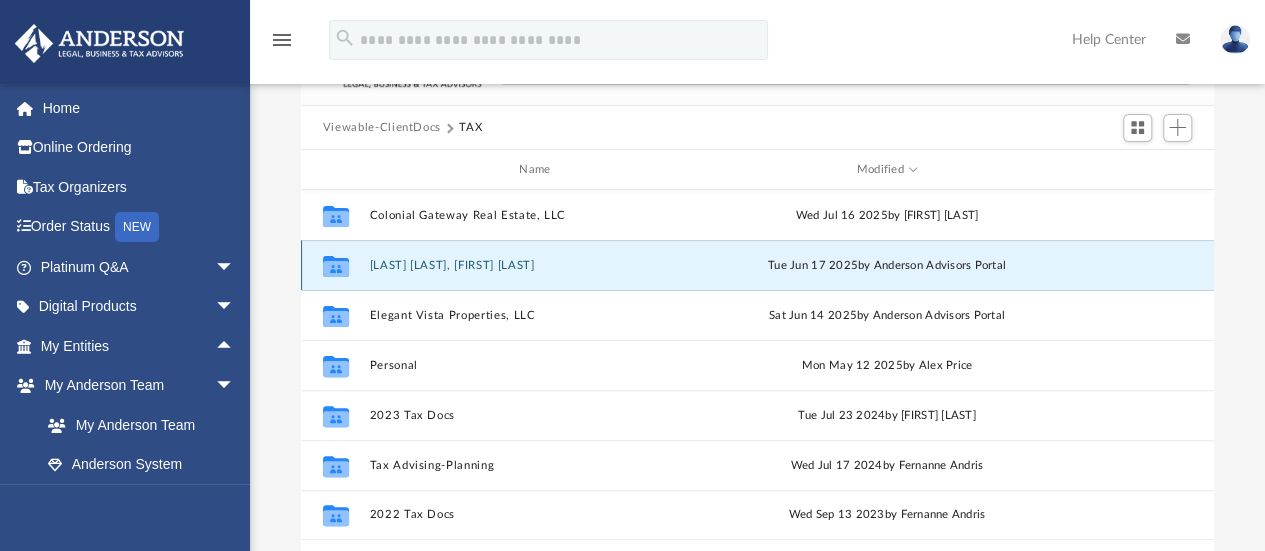 click on "[LAST] [LAST], [FIRST] [LAST]" at bounding box center (538, 265) 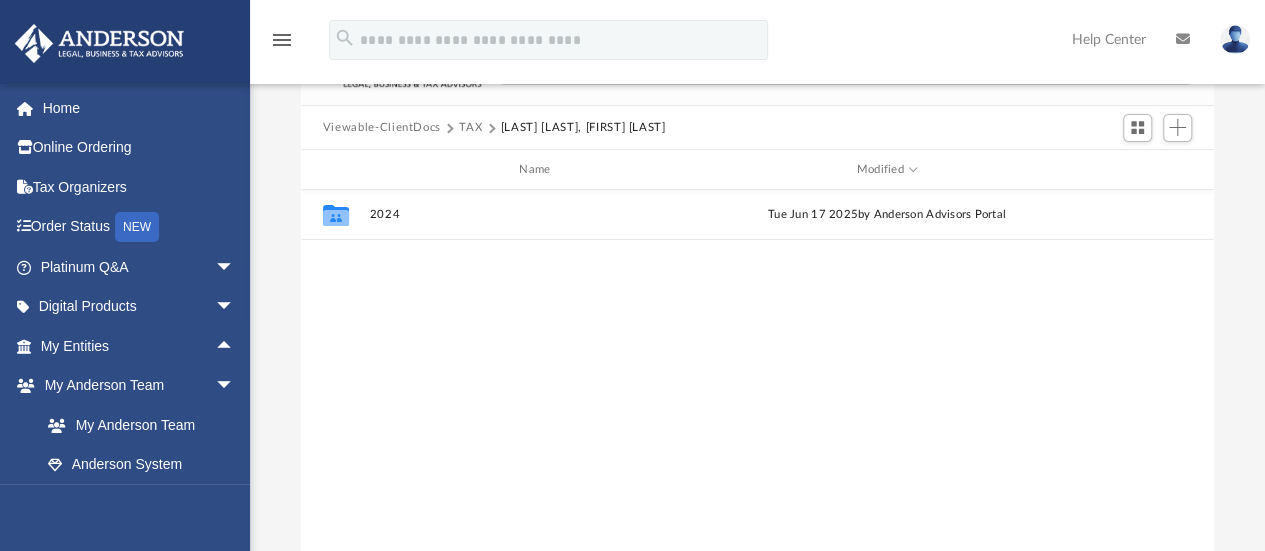 click on "TAX" at bounding box center (470, 128) 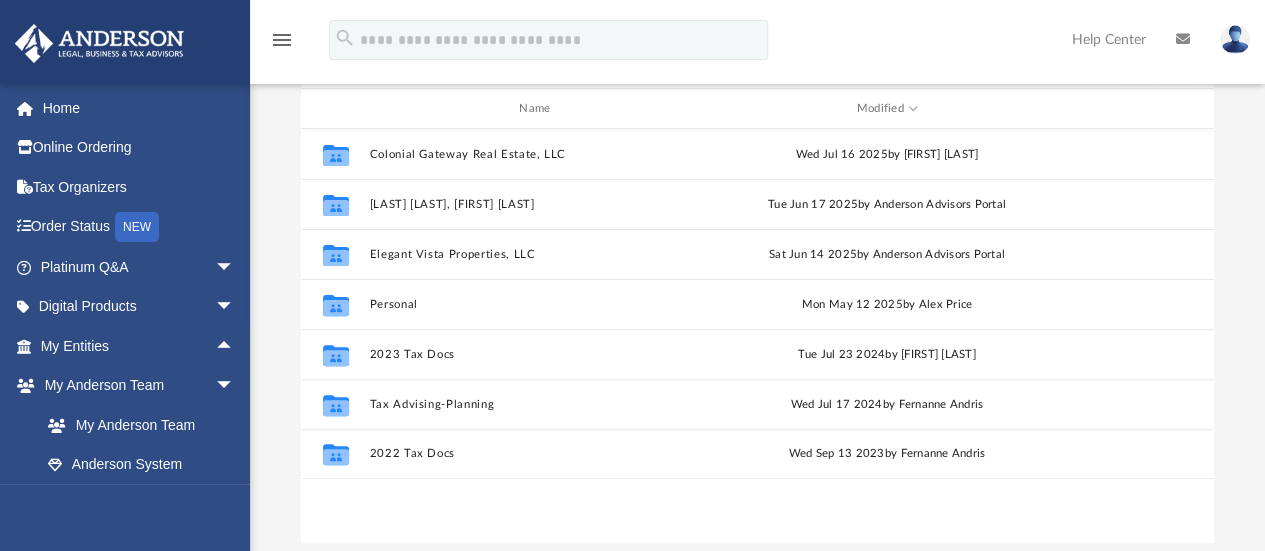 scroll, scrollTop: 178, scrollLeft: 0, axis: vertical 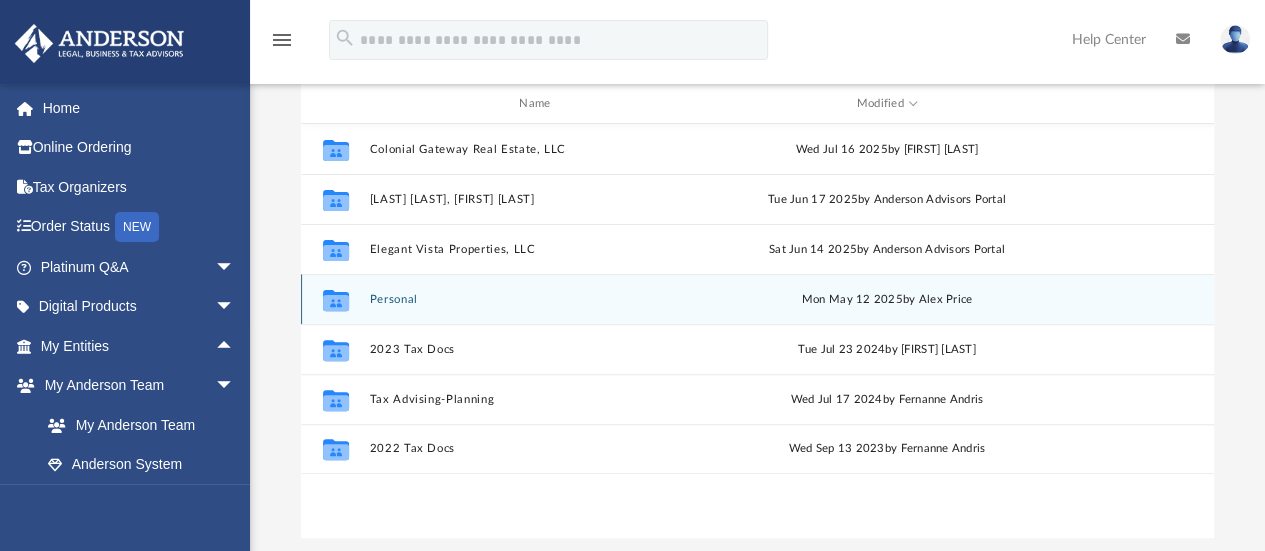 click on "Personal" at bounding box center (538, 299) 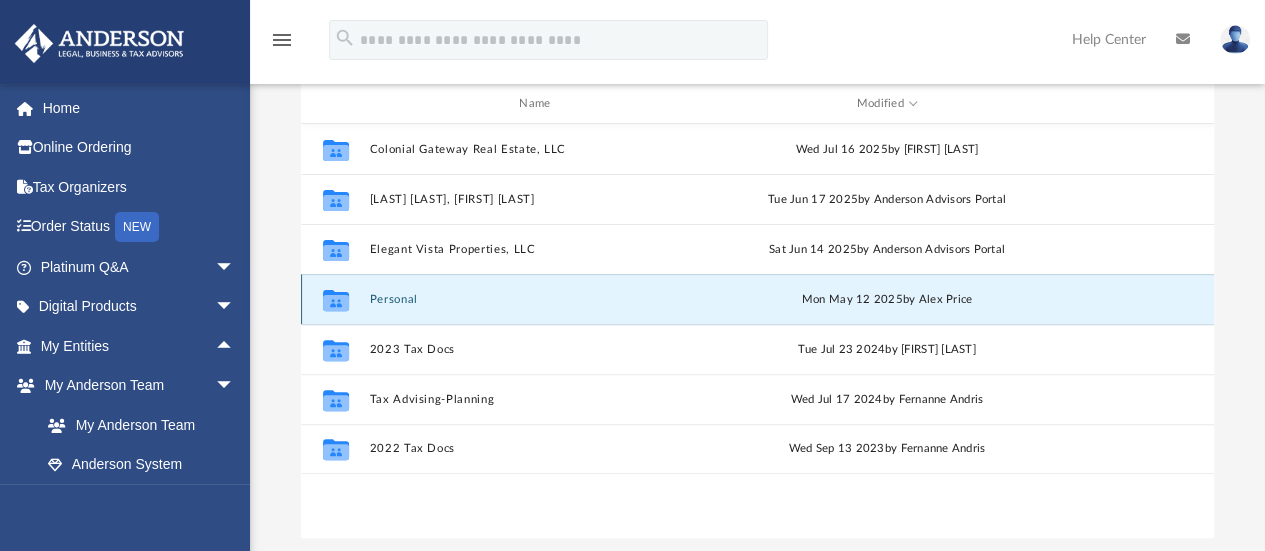 click on "Personal" at bounding box center (538, 299) 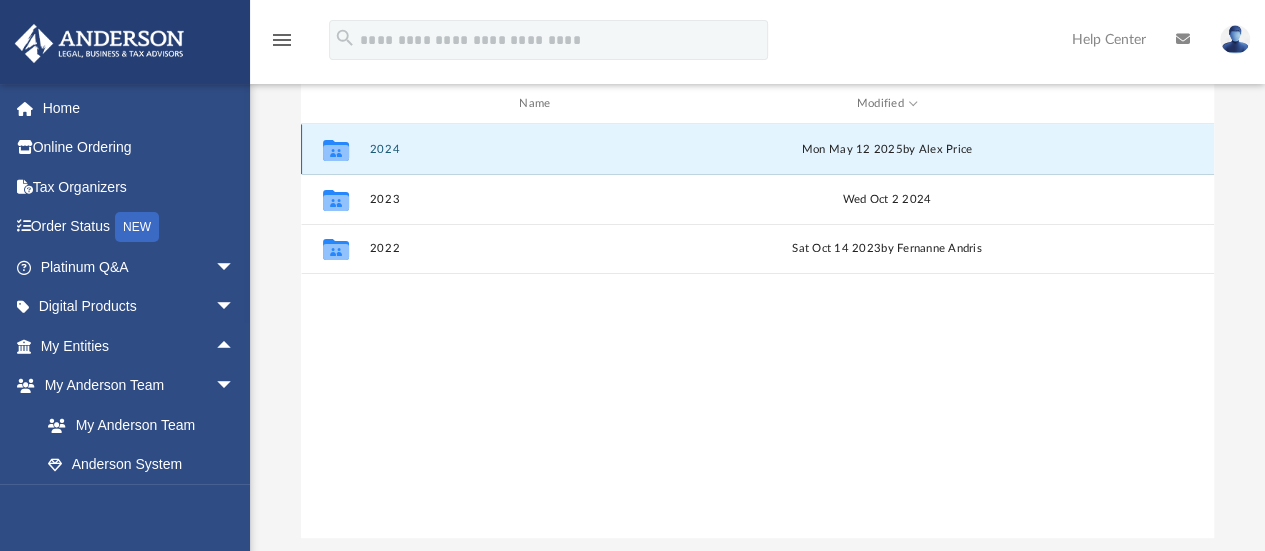 click on "2024" at bounding box center (538, 149) 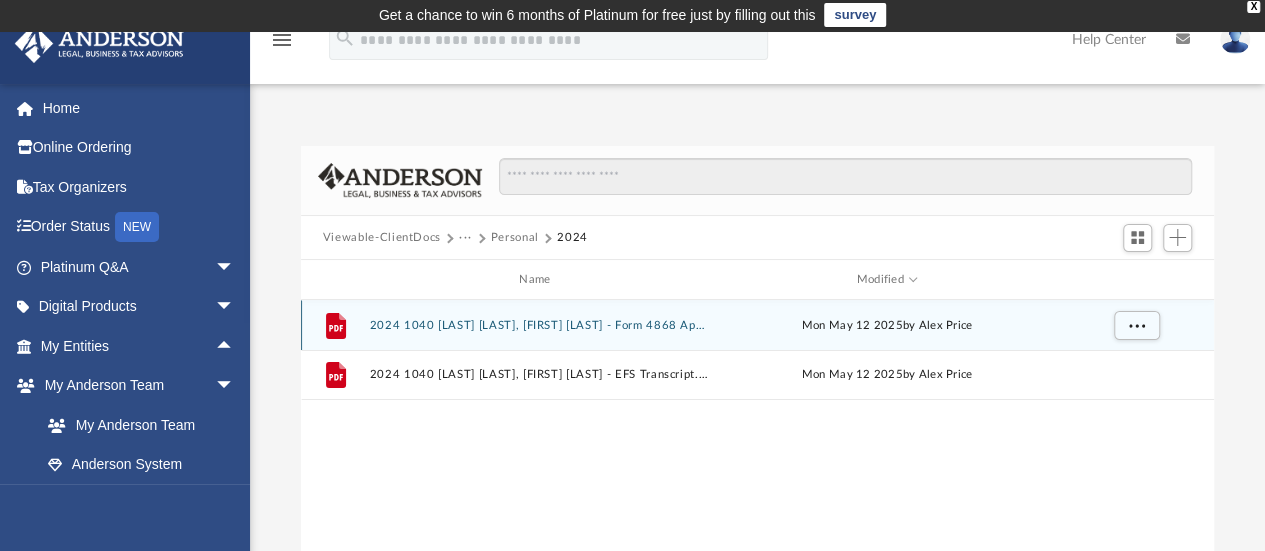 scroll, scrollTop: 0, scrollLeft: 0, axis: both 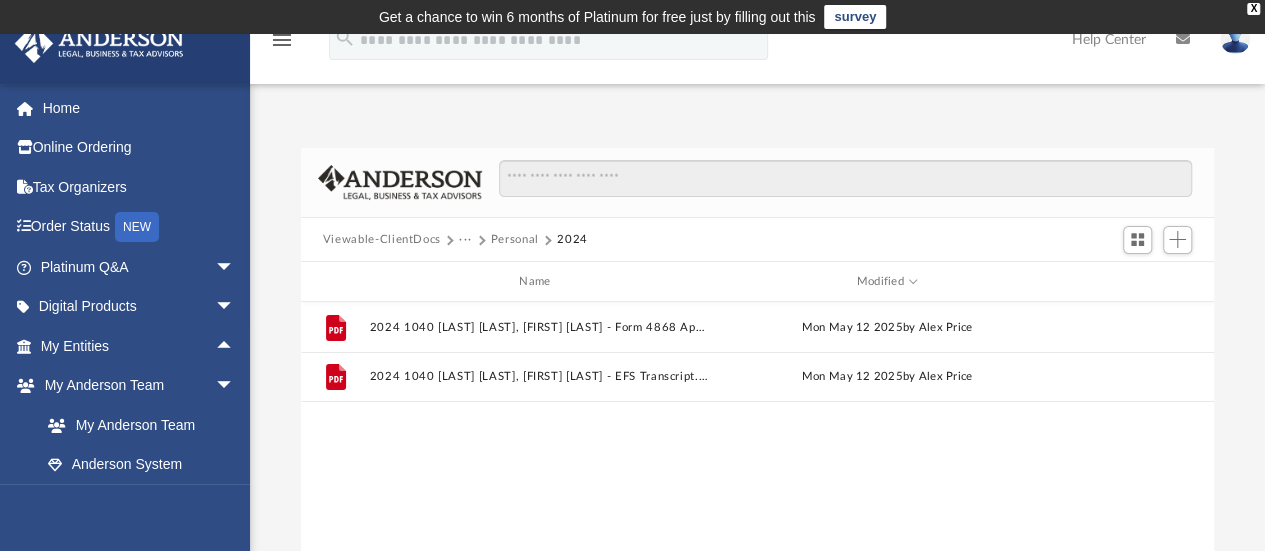 click on "Viewable-ClientDocs" at bounding box center (382, 240) 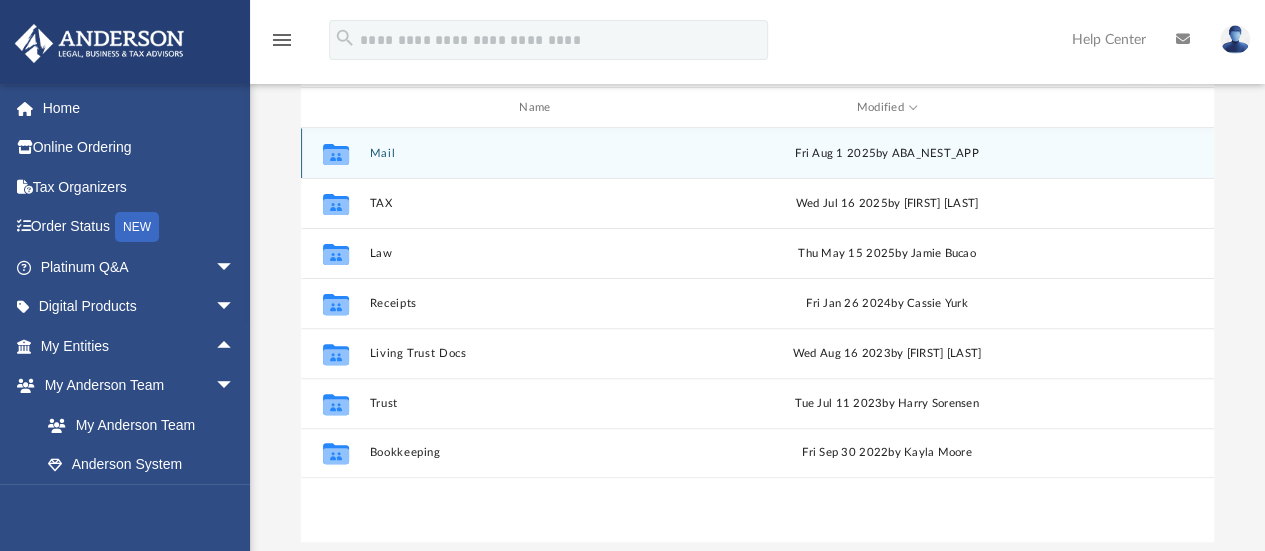 scroll, scrollTop: 180, scrollLeft: 0, axis: vertical 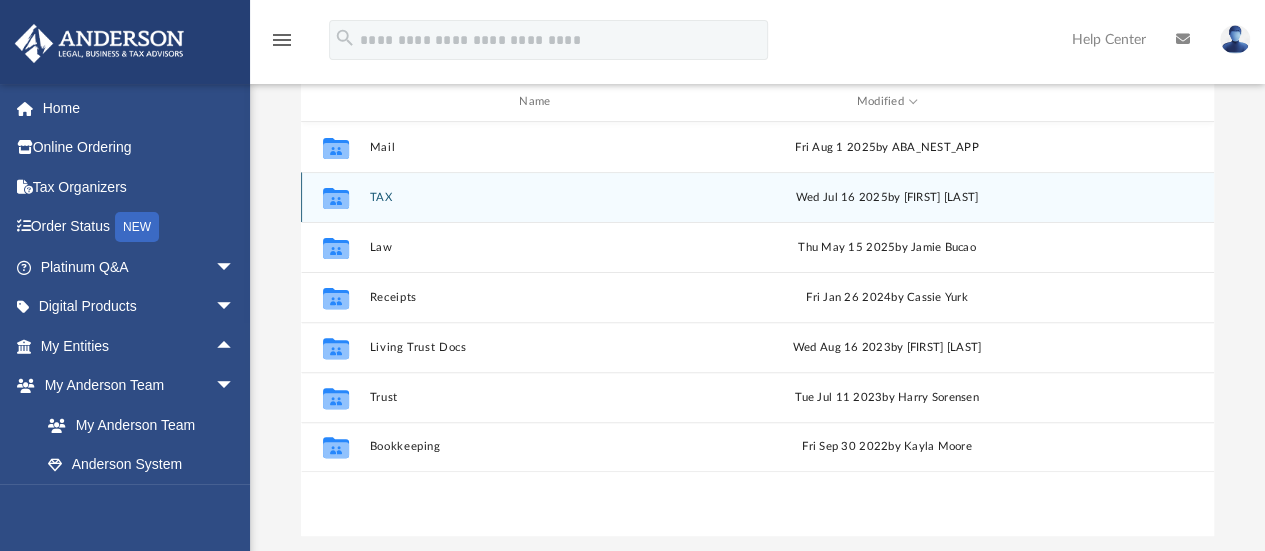 click on "TAX" at bounding box center [538, 197] 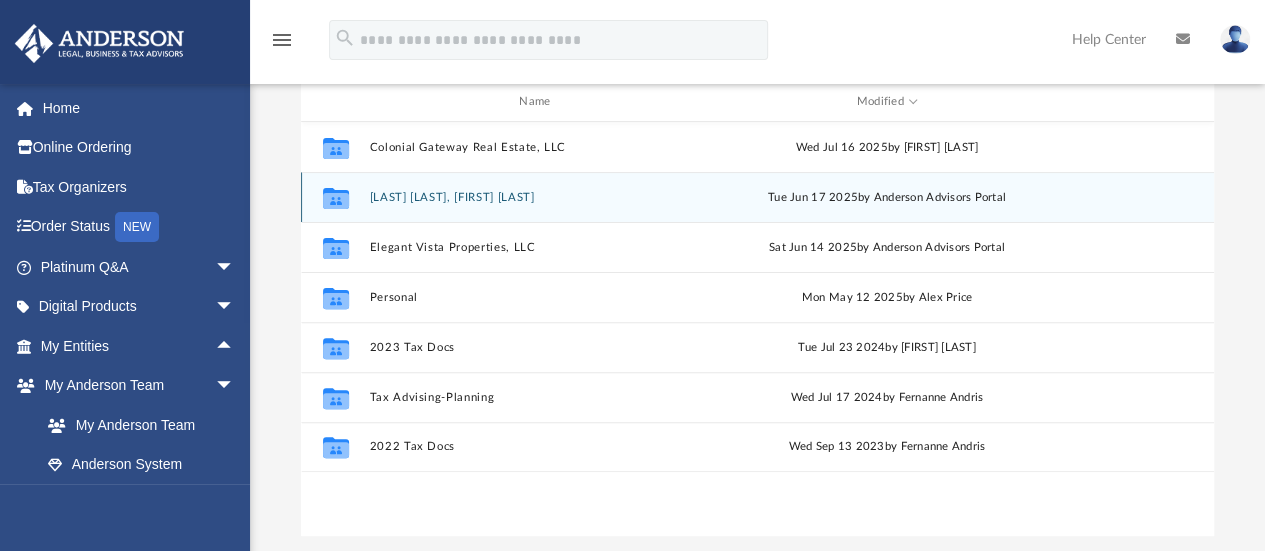 click on "[LAST] [LAST], [FIRST] [LAST]" at bounding box center [538, 197] 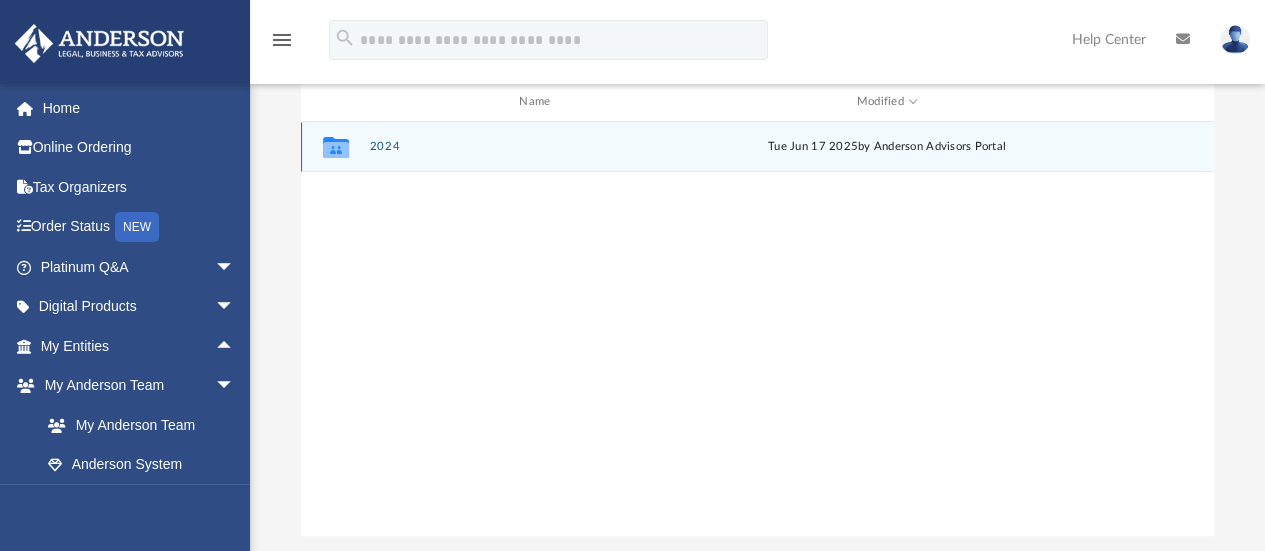 click on "2024" at bounding box center [538, 147] 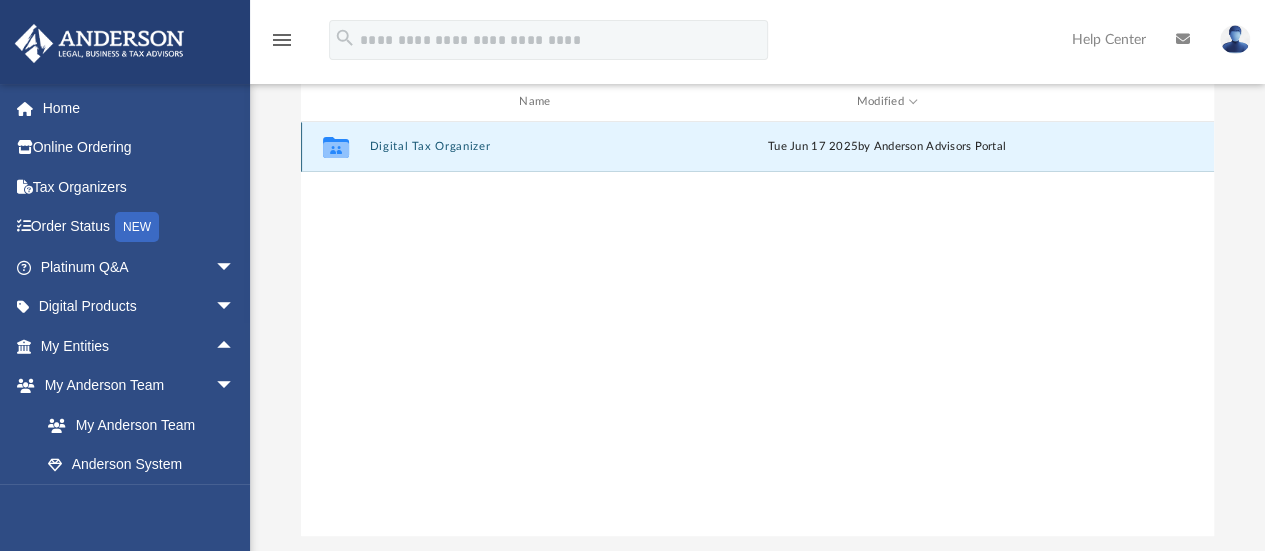 click on "Digital Tax Organizer" at bounding box center (538, 147) 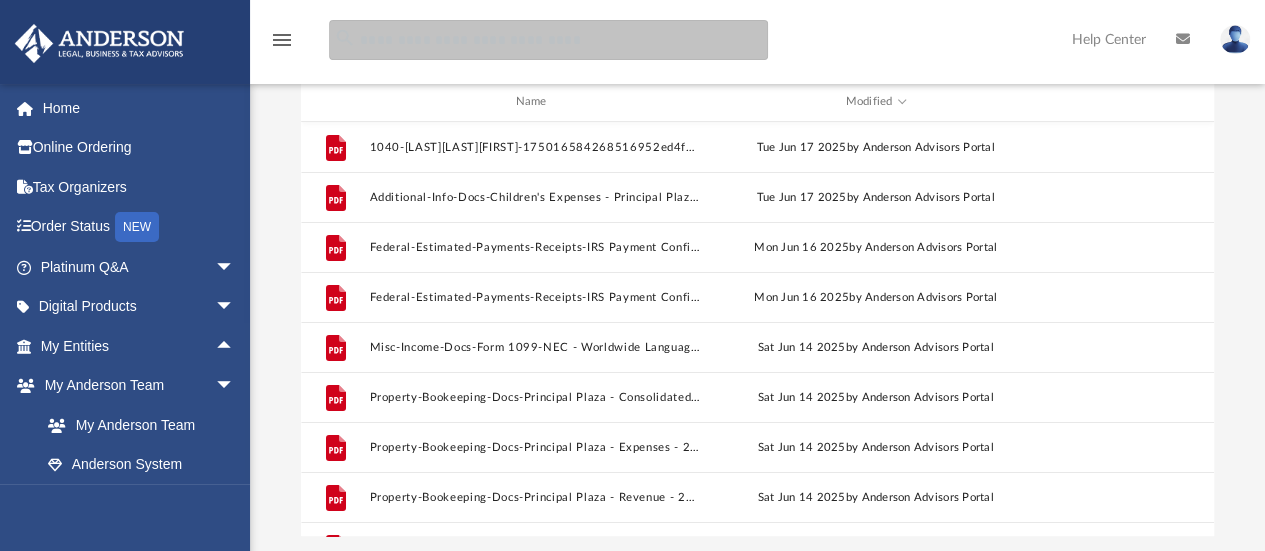 click at bounding box center [548, 40] 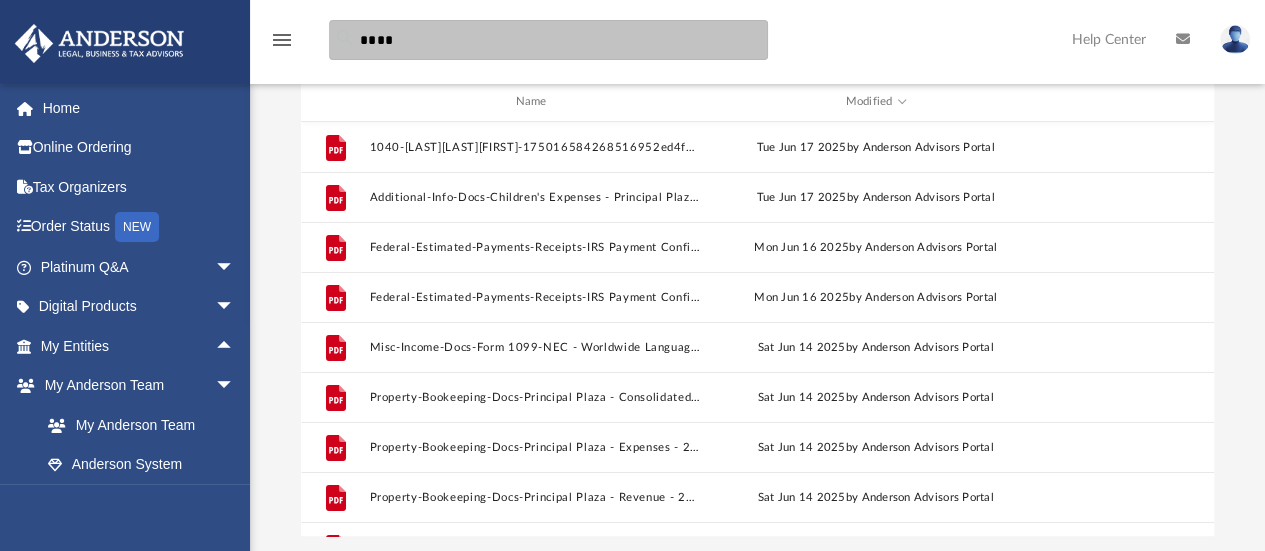 type on "****" 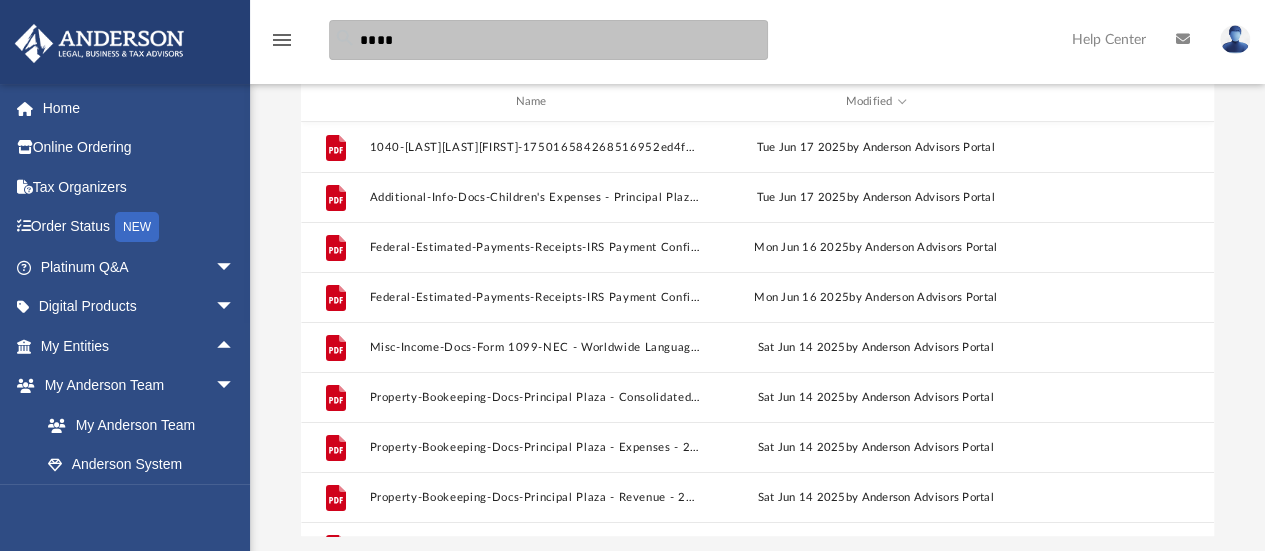 click on "****" at bounding box center (548, 40) 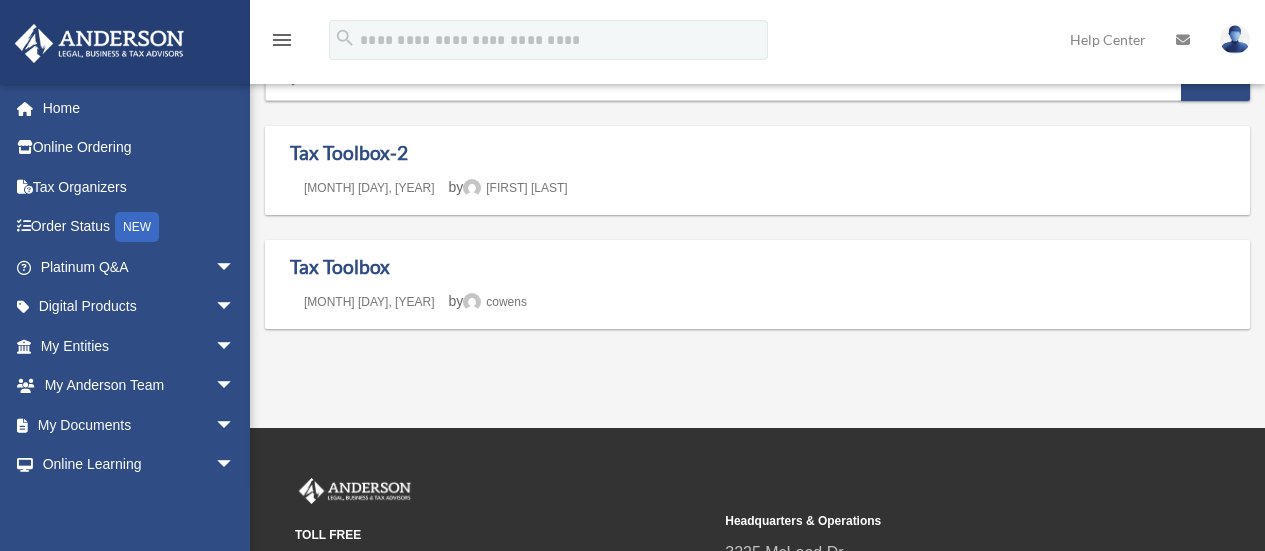scroll, scrollTop: 0, scrollLeft: 0, axis: both 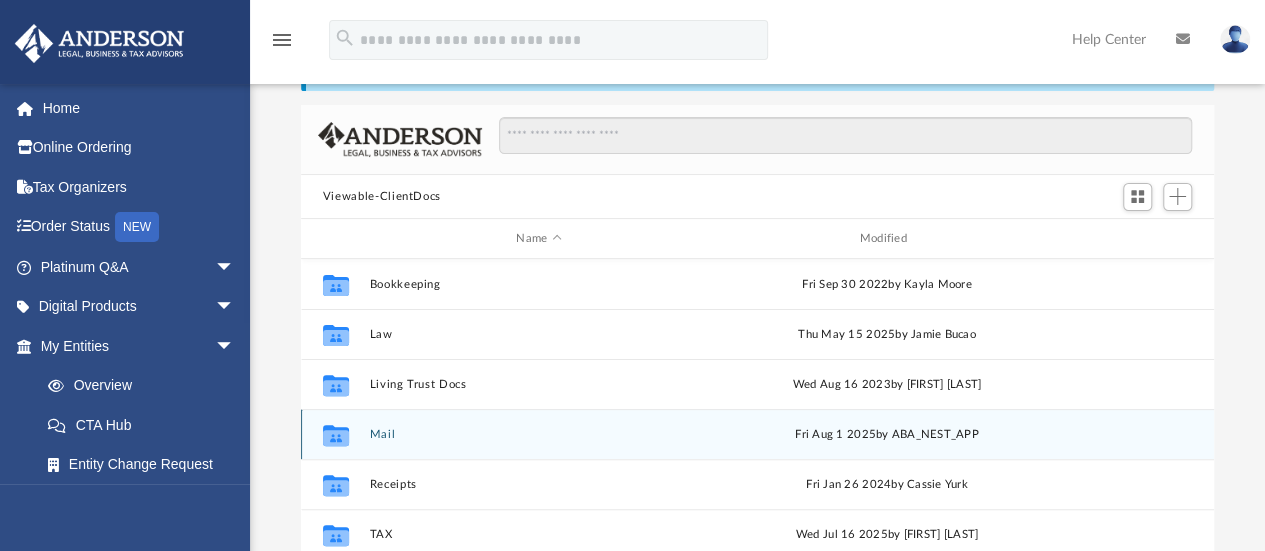 click on "Mail" at bounding box center [538, 434] 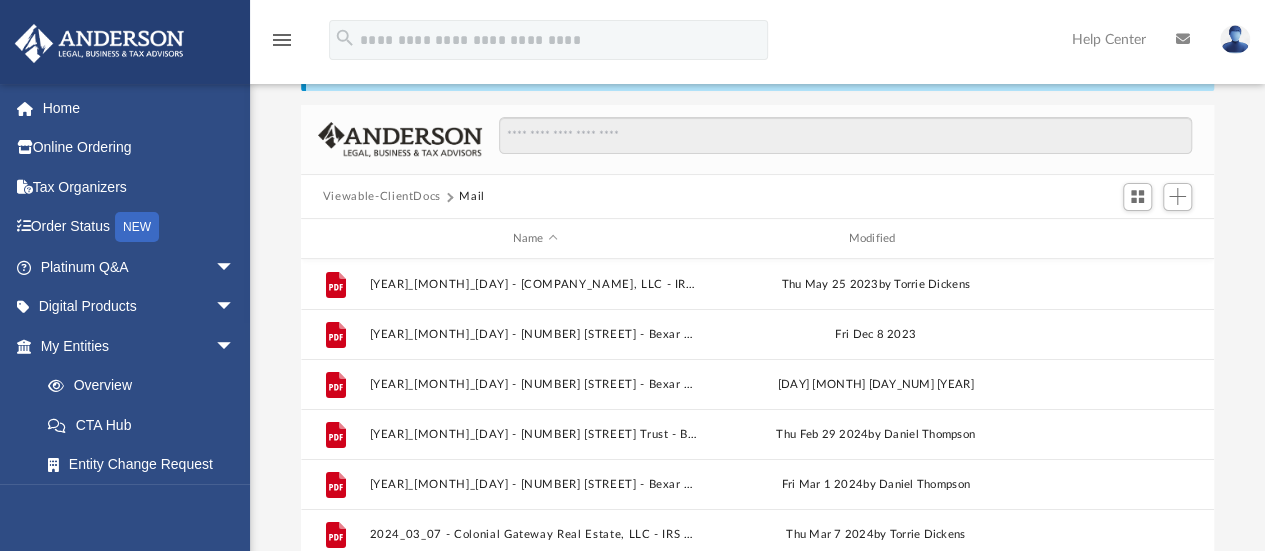 click on "Viewable-ClientDocs Mail" at bounding box center [758, 197] 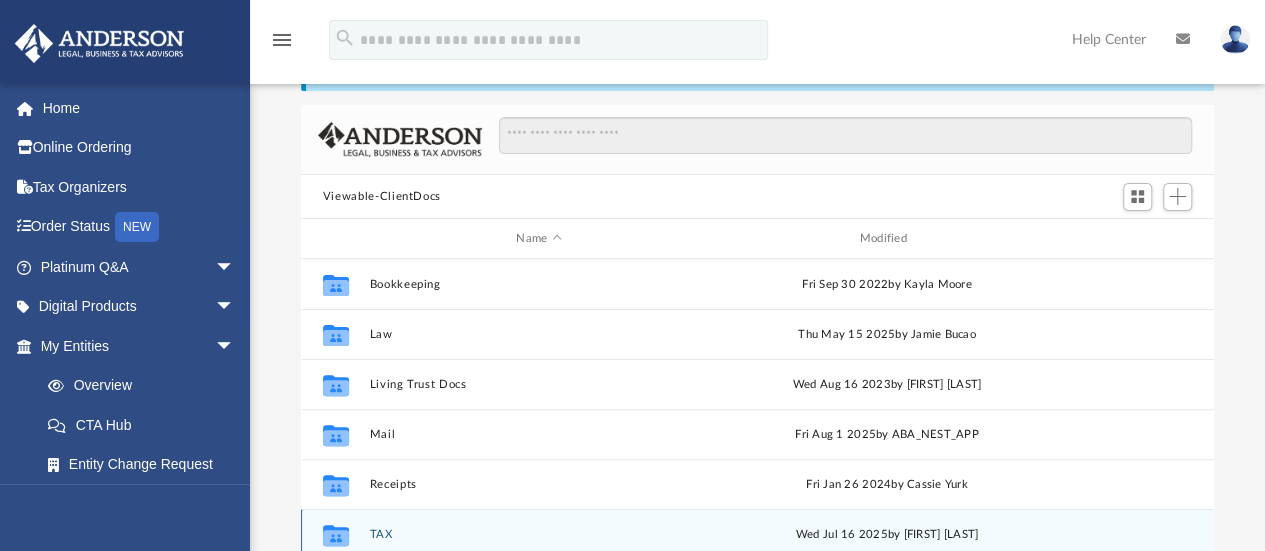 click on "Collaborated Folder TAX [DAY] [MONTH] [YEAR]  by [FIRST] [LAST]" at bounding box center [757, 534] 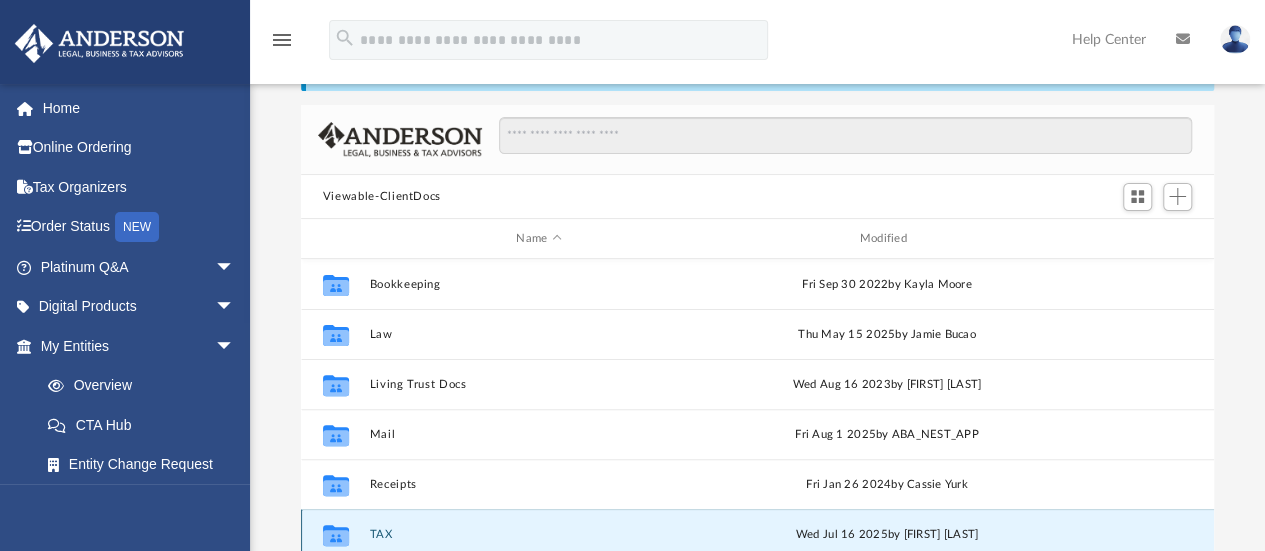 click on "TAX" at bounding box center [538, 534] 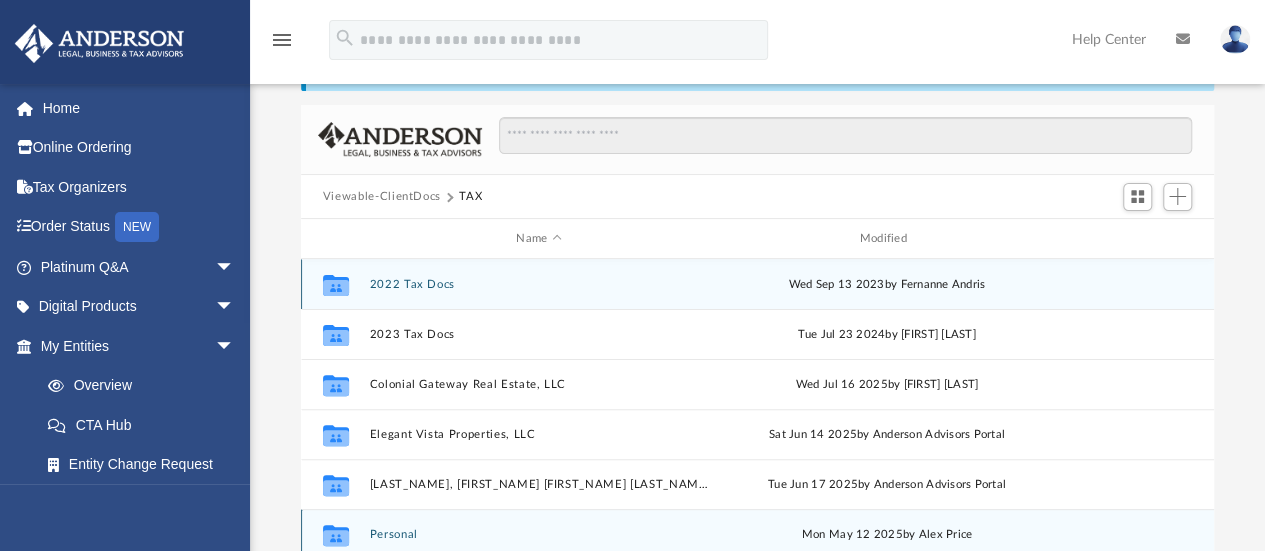 scroll, scrollTop: 120, scrollLeft: 0, axis: vertical 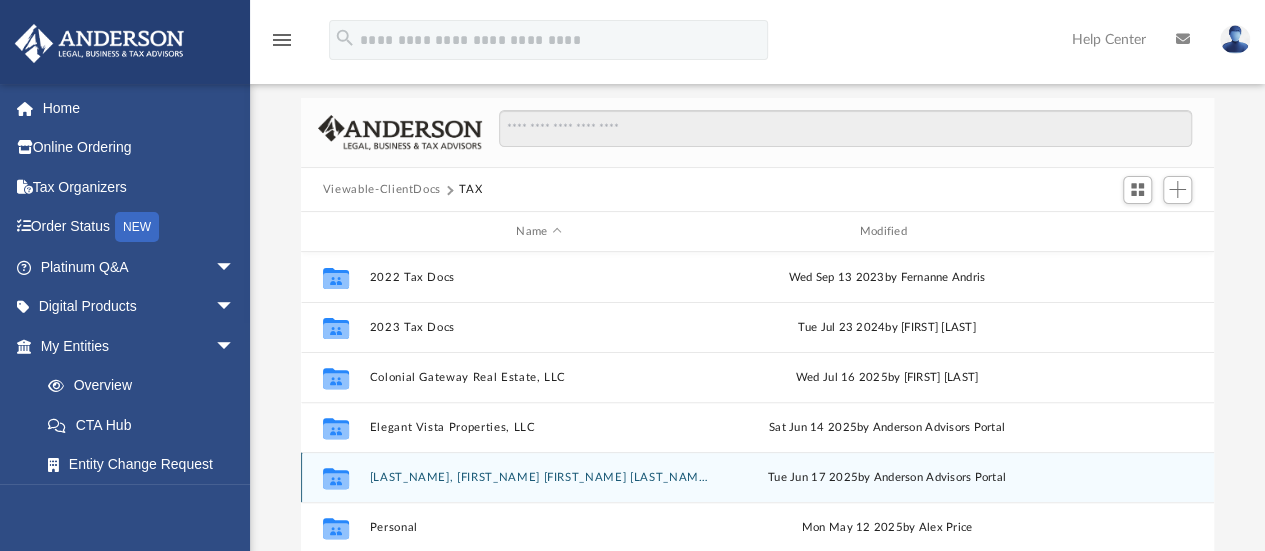 click on "[LAST_NAME], [FIRST_NAME] [FIRST_NAME] [LAST_NAME] [MIDDLE_NAME]" at bounding box center (538, 477) 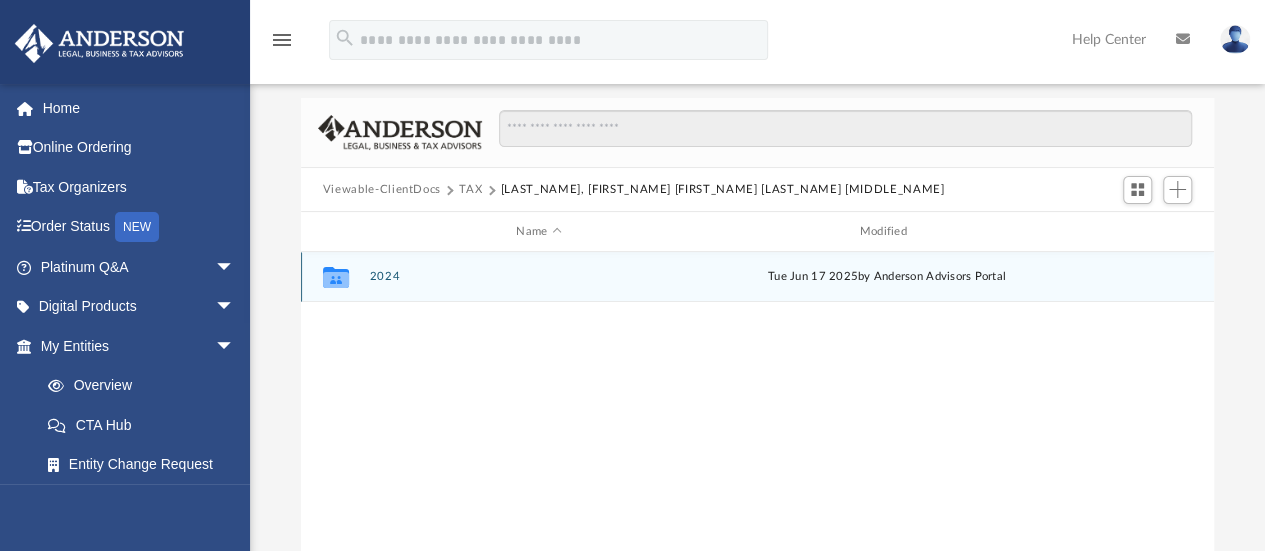 click on "2024" at bounding box center (538, 277) 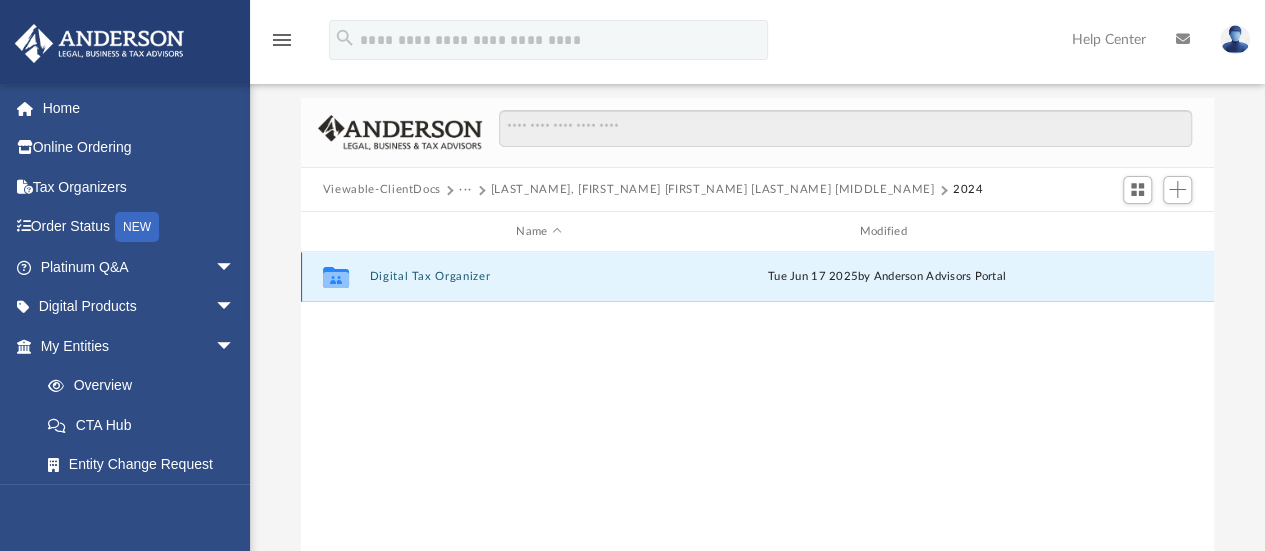 click on "Digital Tax Organizer" at bounding box center (538, 277) 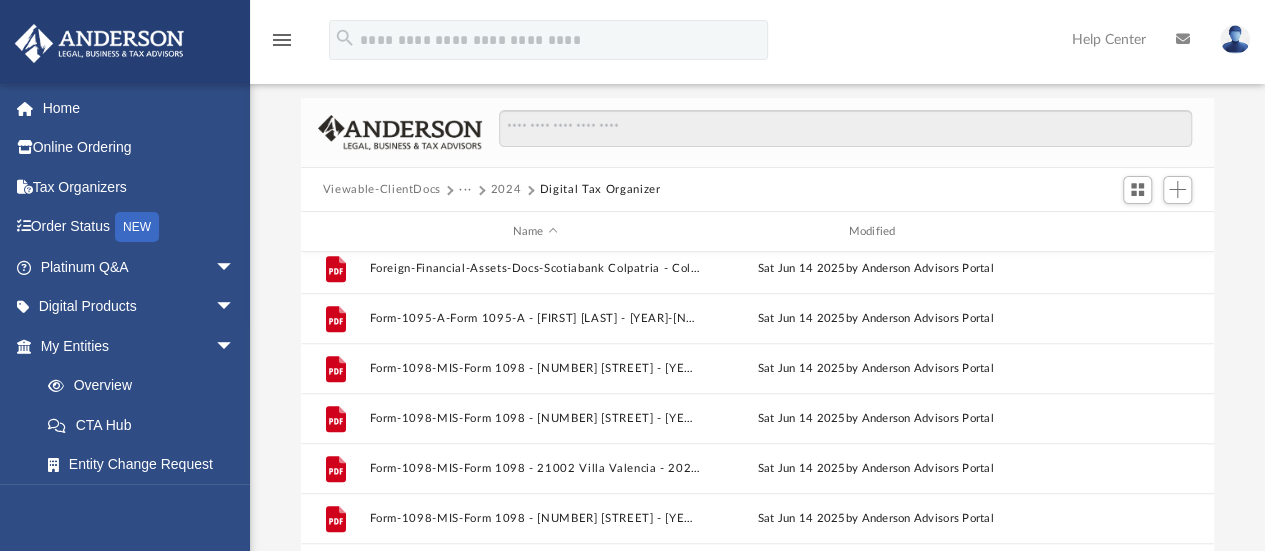 scroll, scrollTop: 662, scrollLeft: 0, axis: vertical 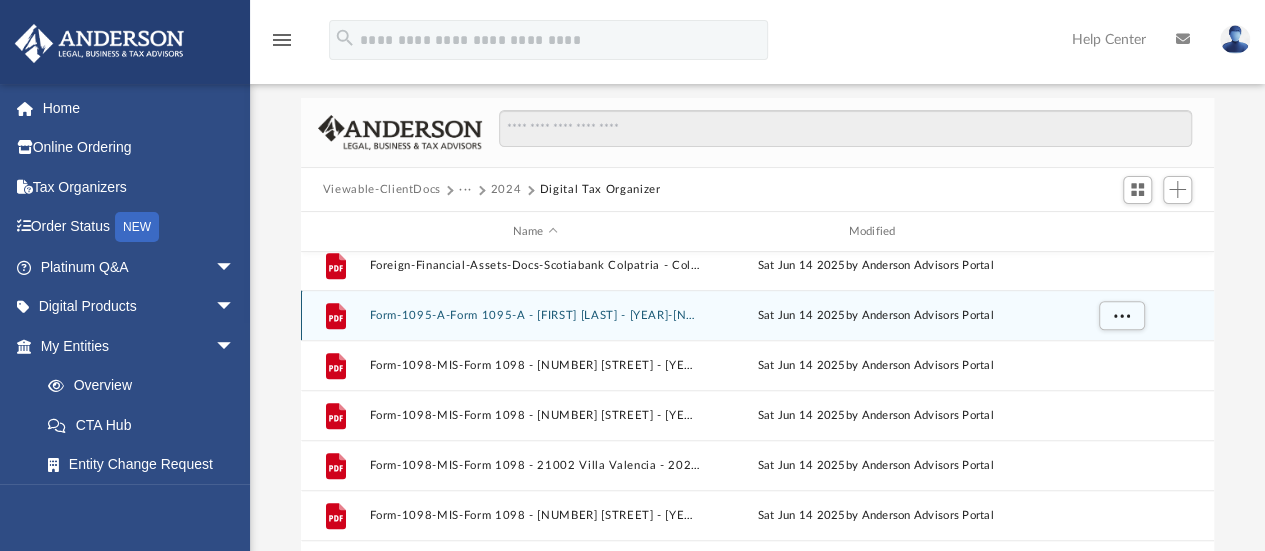 click on "File Form-1095-A-Form 1095-A - [FIRST] [LAST] - [YEAR]-[NUMBER].pdf [DAY] [MONTH] [YEAR]  by [COMPANY_NAME] Portal" at bounding box center (757, 315) 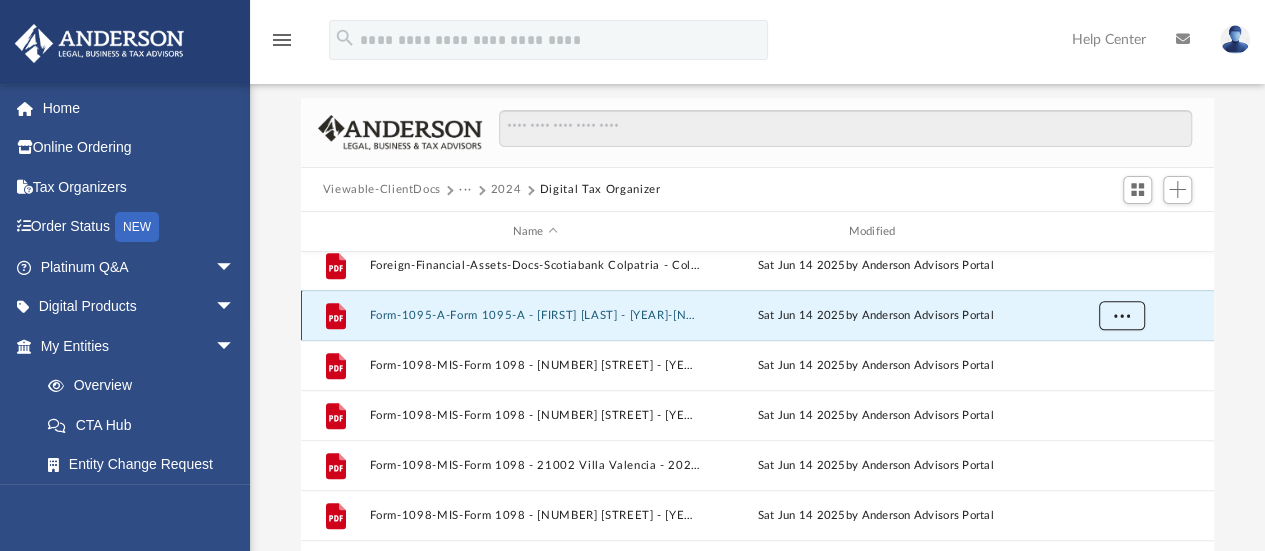 click at bounding box center [1121, 316] 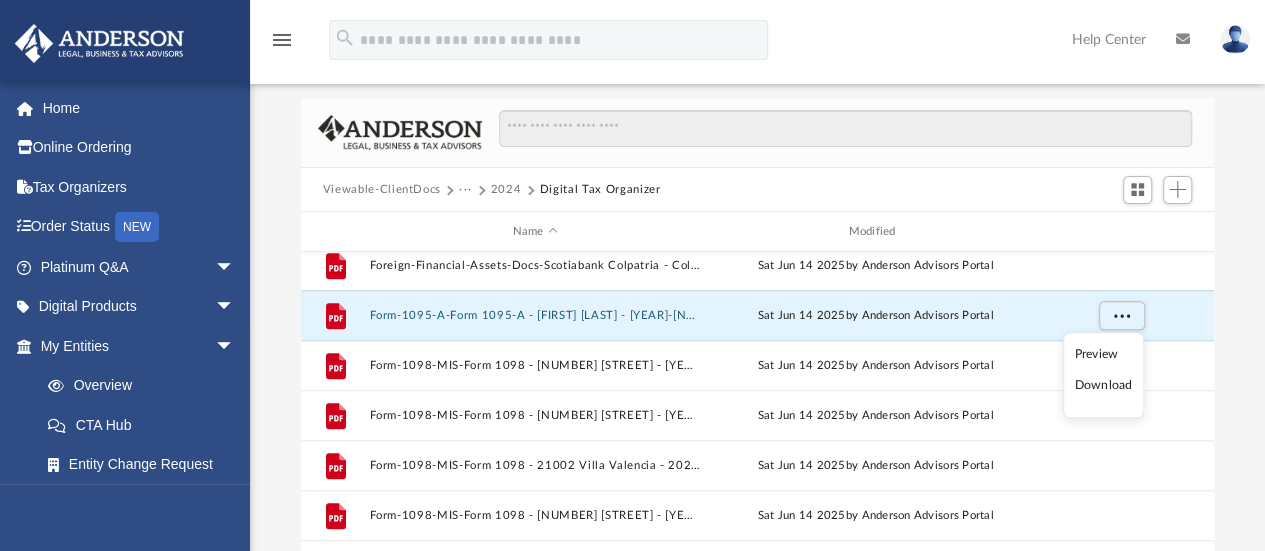 click on "Preview" at bounding box center [1103, 354] 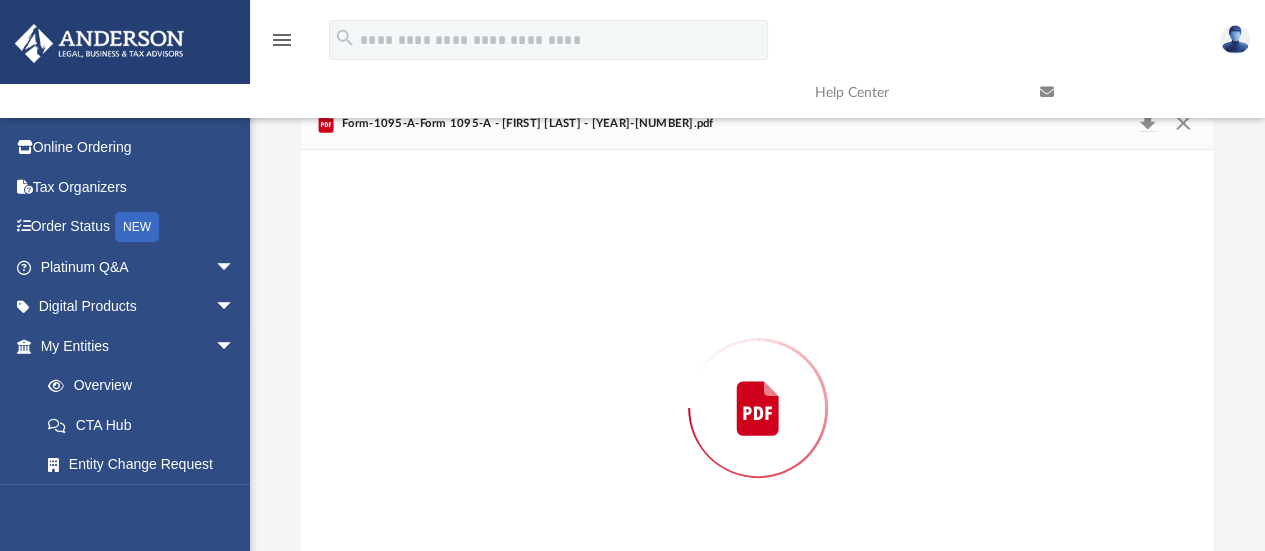scroll, scrollTop: 217, scrollLeft: 0, axis: vertical 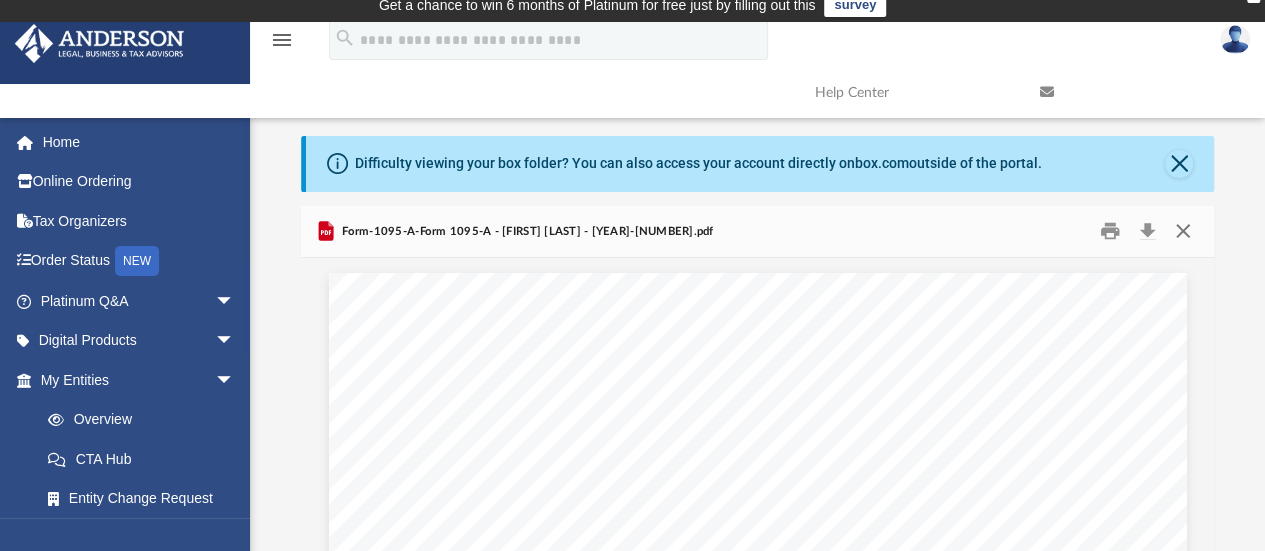 click at bounding box center (1183, 231) 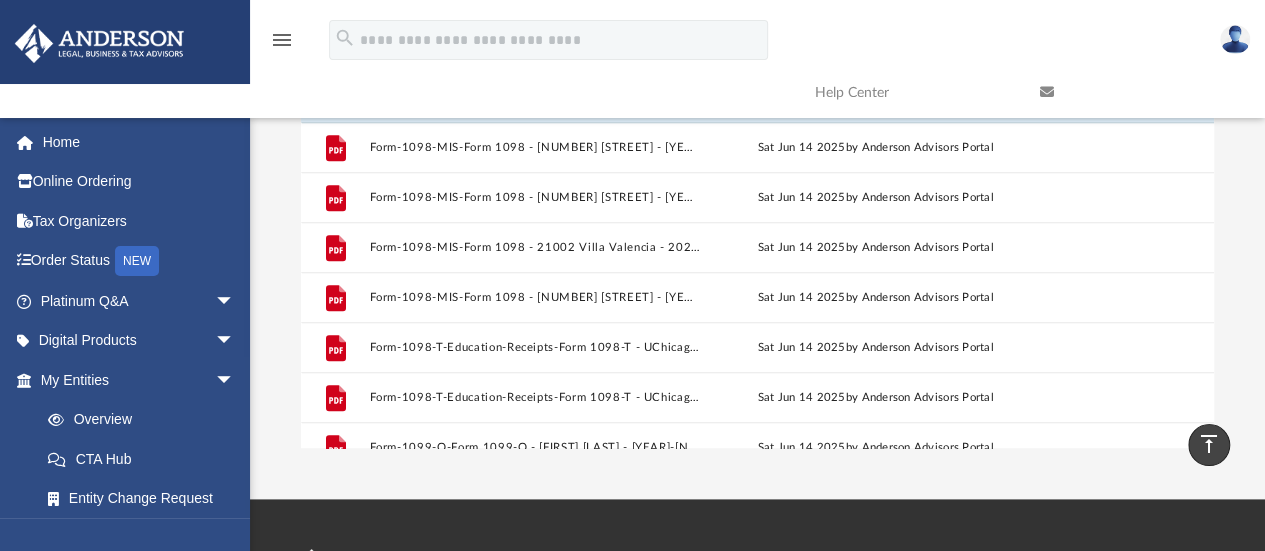 scroll, scrollTop: 288, scrollLeft: 0, axis: vertical 